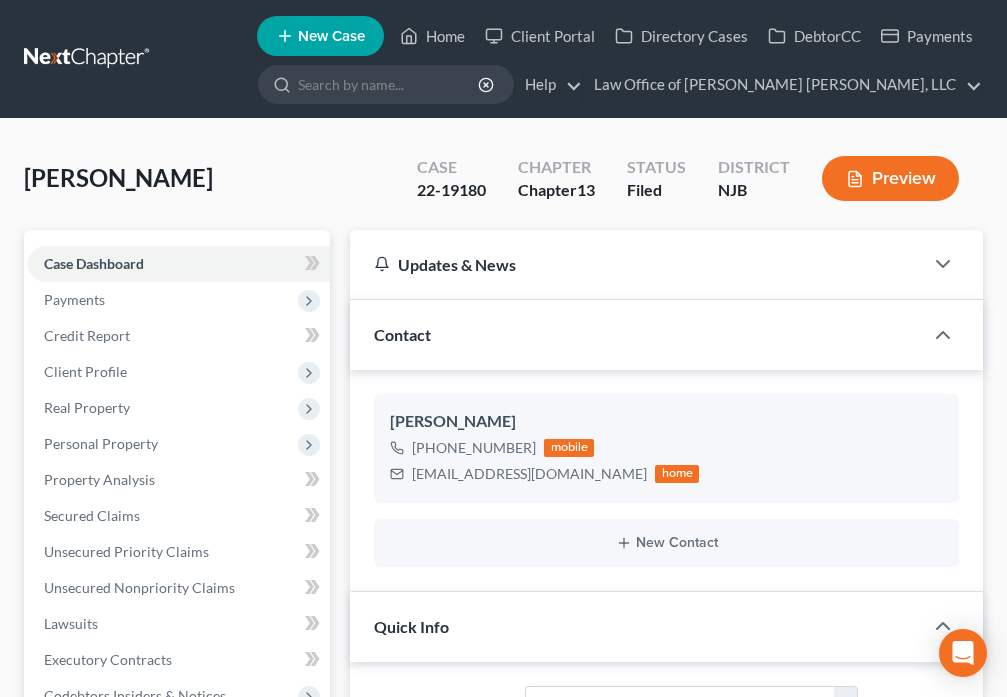 select on "10" 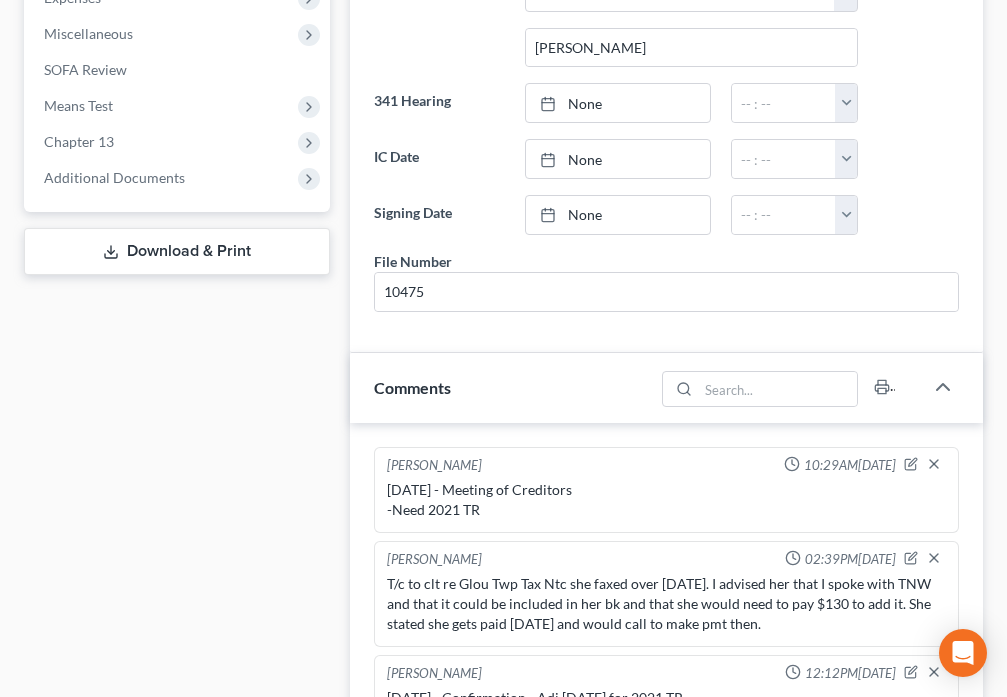 scroll, scrollTop: 770, scrollLeft: 0, axis: vertical 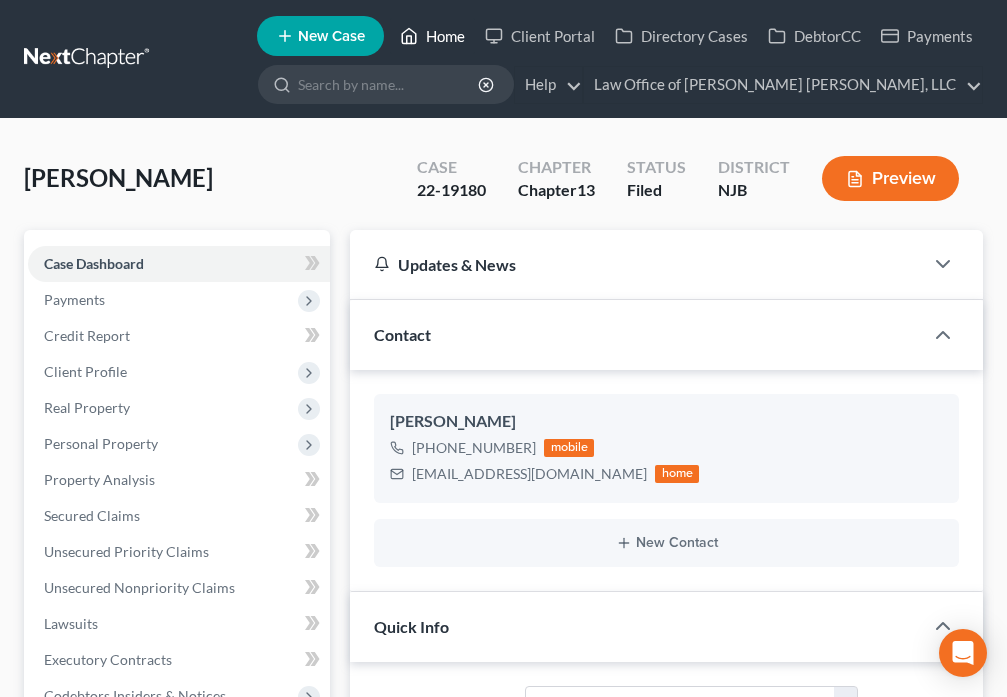 click 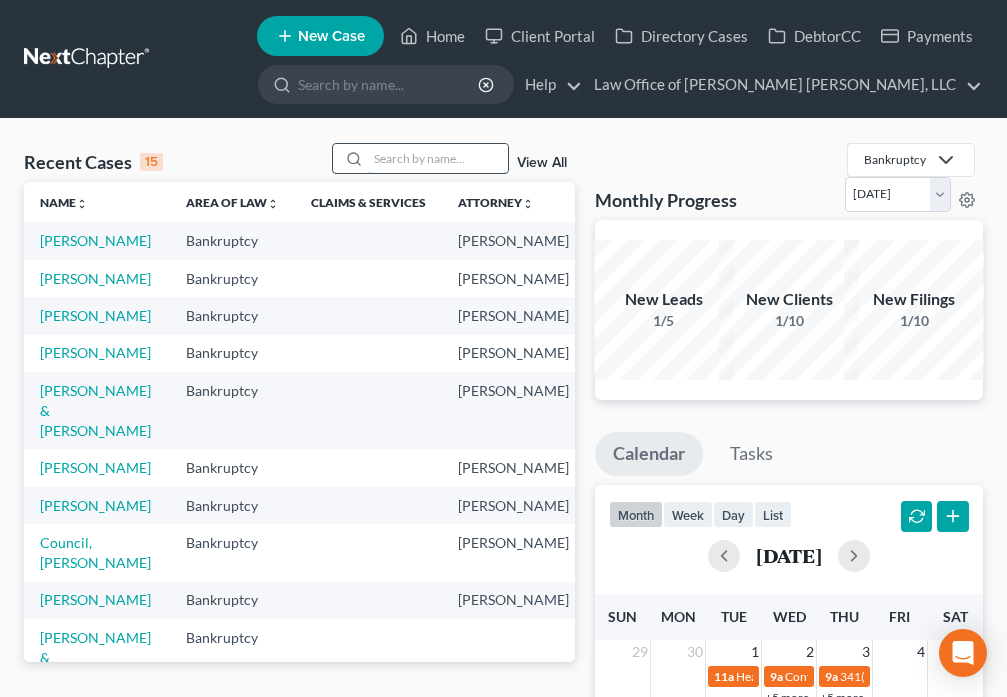 click at bounding box center (438, 158) 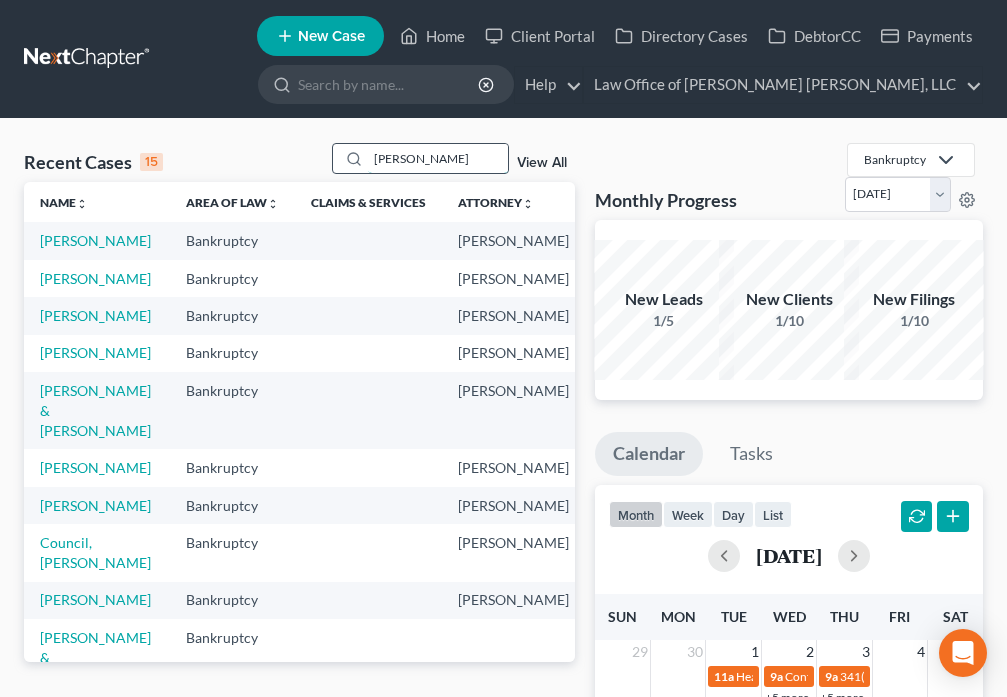 type on "[PERSON_NAME]" 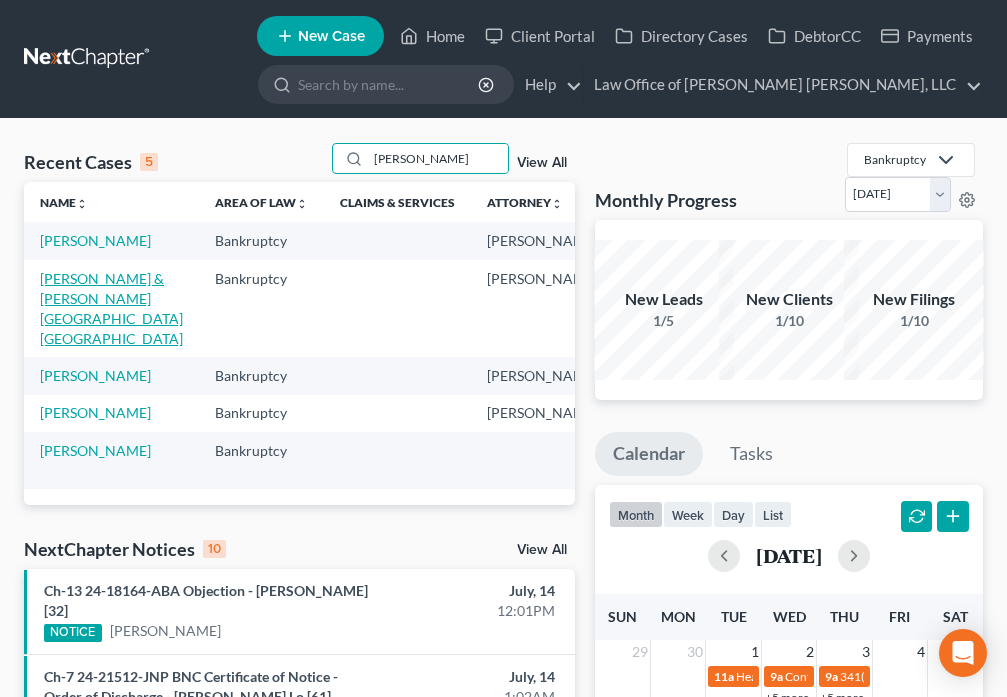 click on "[PERSON_NAME] & [PERSON_NAME][GEOGRAPHIC_DATA][GEOGRAPHIC_DATA]" at bounding box center [111, 308] 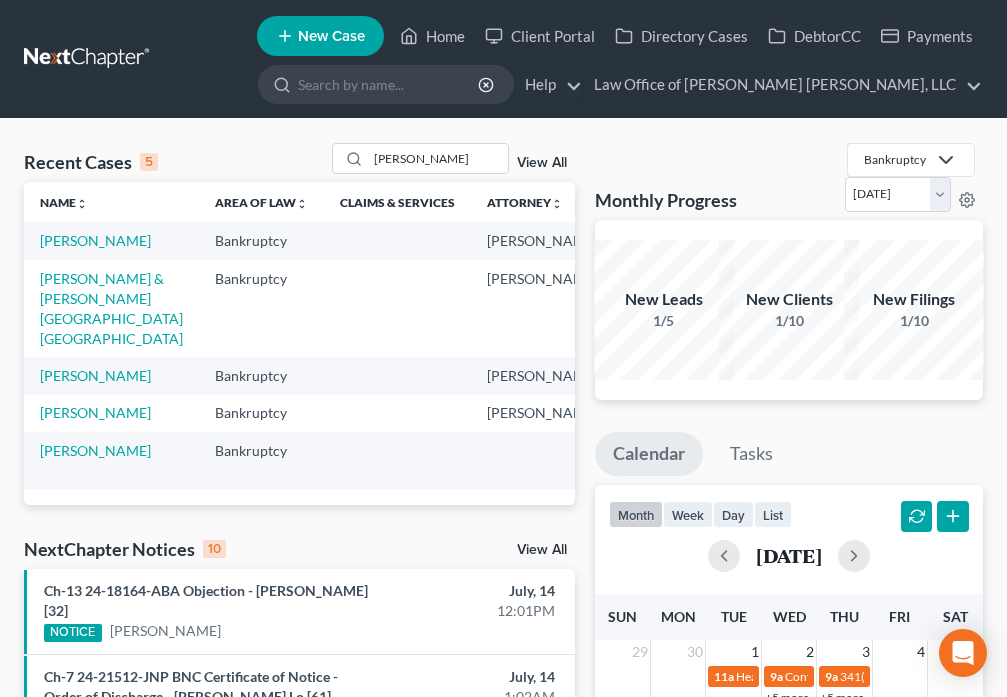 select on "6" 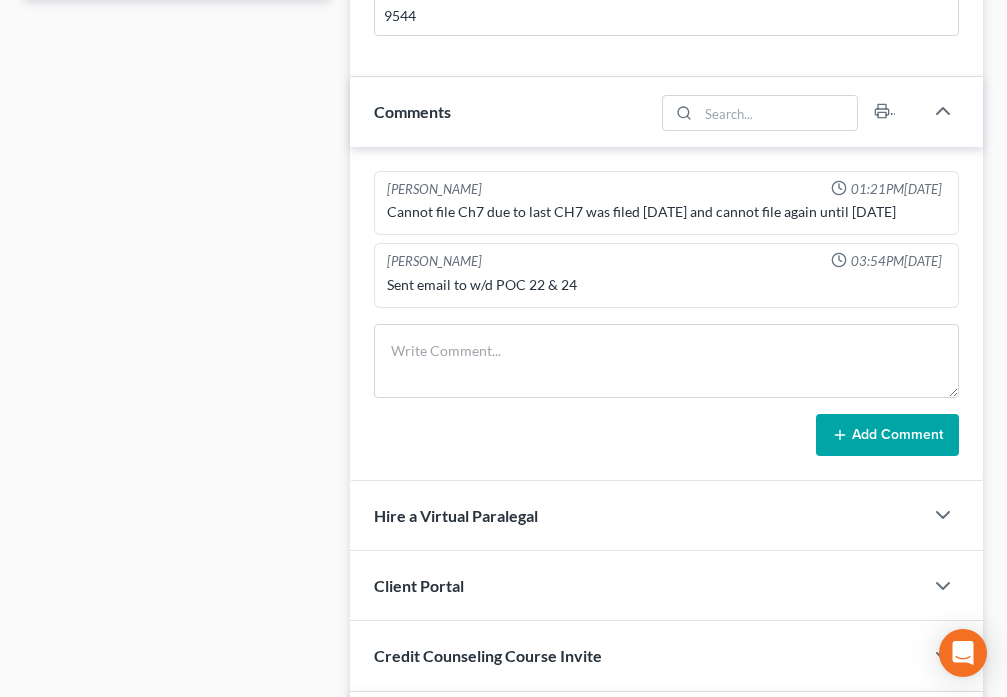 scroll, scrollTop: 1097, scrollLeft: 0, axis: vertical 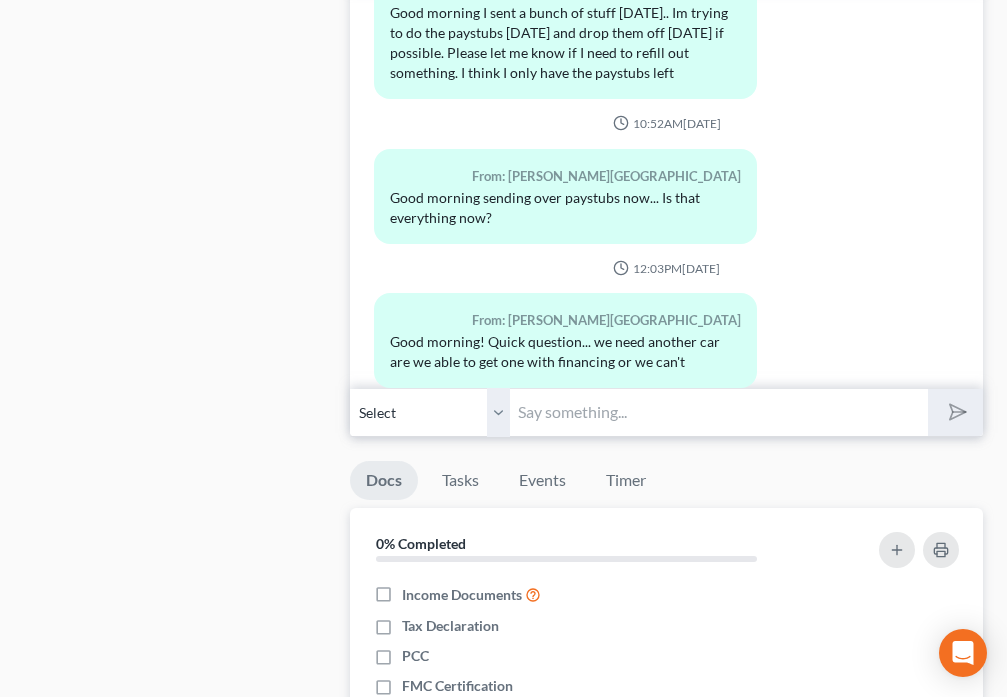 click at bounding box center [718, 412] 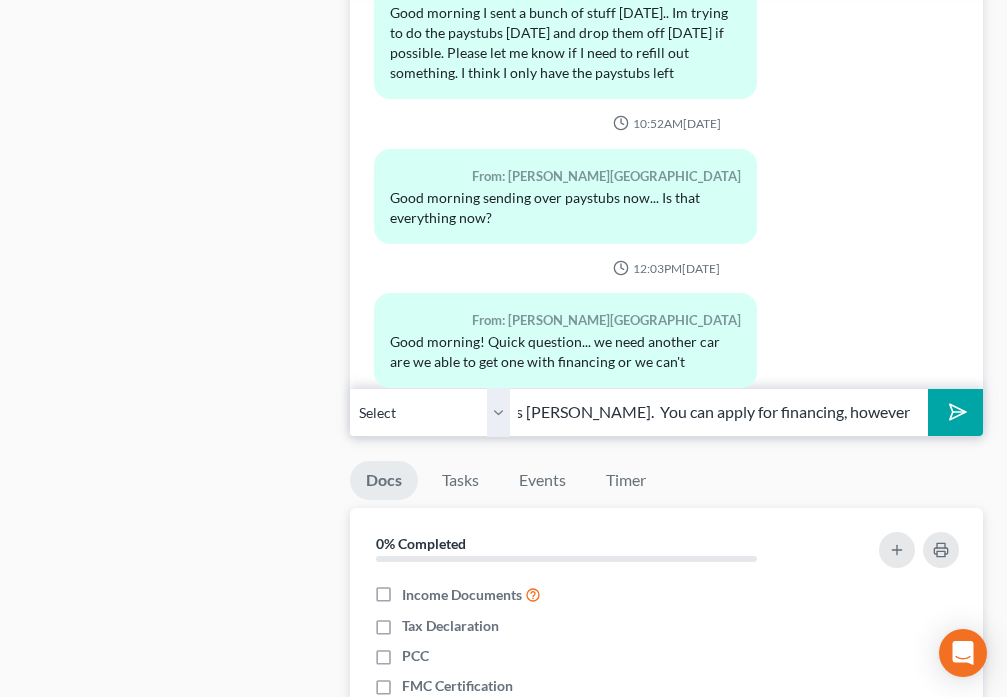scroll, scrollTop: 0, scrollLeft: 171, axis: horizontal 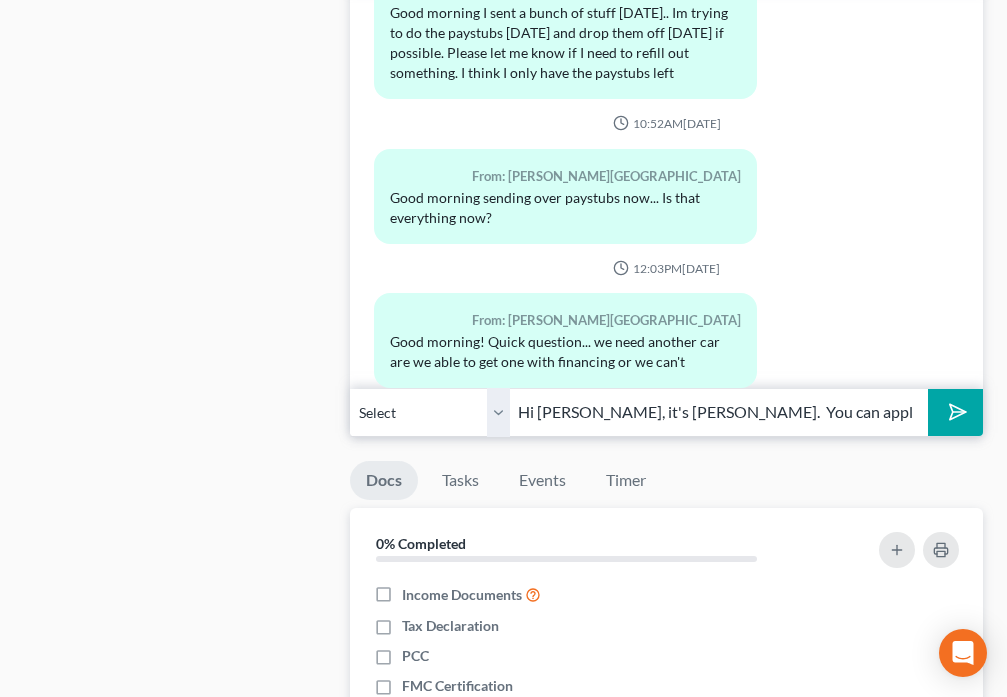 click on "Hi [PERSON_NAME], it's [PERSON_NAME].  You can apply for financing, however you will need approval" at bounding box center [718, 412] 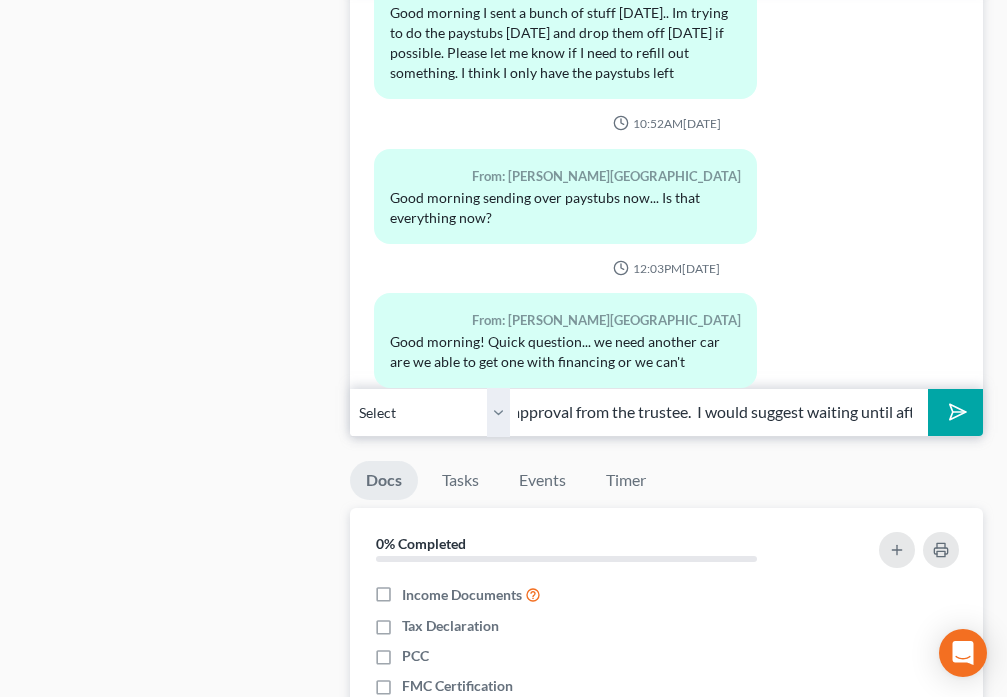 scroll, scrollTop: 0, scrollLeft: 664, axis: horizontal 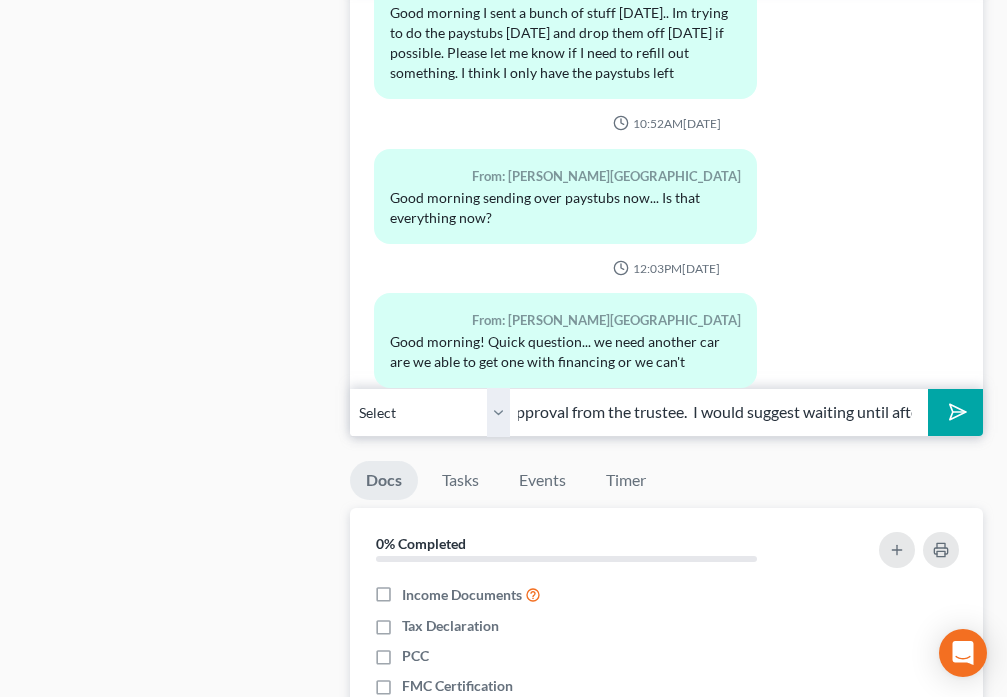 type on "Hi [PERSON_NAME], it's [PERSON_NAME].  You can apply for financing, however you will need approval from the trustee.  I would suggest waiting until after your 341 Meeting." 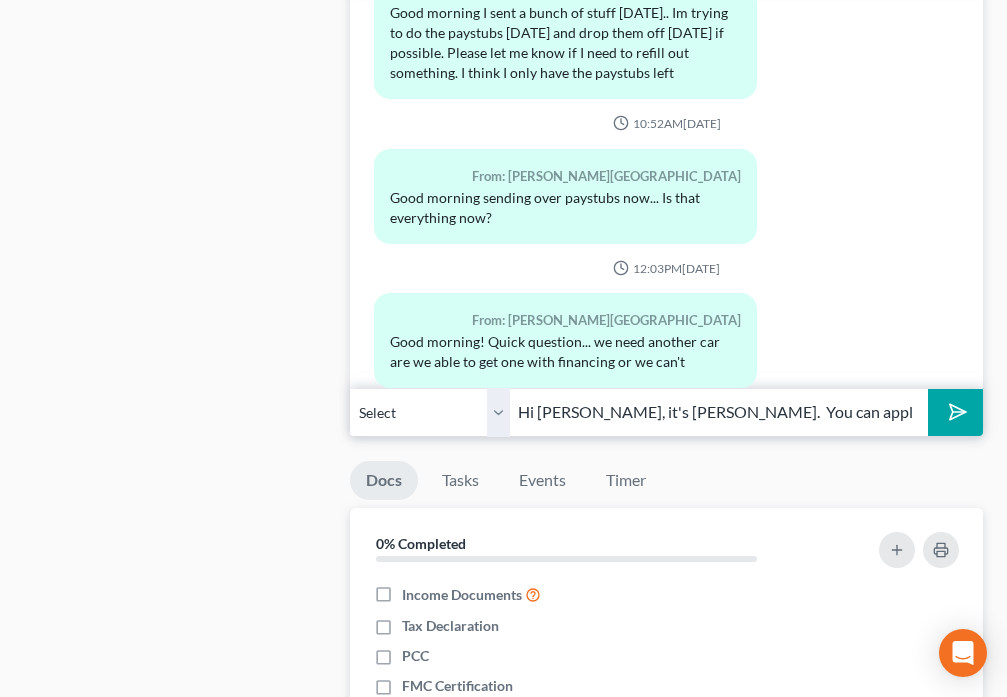 click on "Updates & News × [US_STATE][GEOGRAPHIC_DATA] Notes Take a look at NextChapter's  District Notes  to see all available forms, plans, and filing options for your court as well as any updates that are coming soon!
[US_STATE] Post Petition filing is now live on NextChatpter!
Need Help Preparing and Filing this Case?  Simply click on the “Hire a Virtual Paralegal” option below! Contact
[PERSON_NAME] [PHONE_NUMBER] mobile [EMAIL_ADDRESS][DOMAIN_NAME] home New Contact
Quick Info Status Balance Due - Case Closed Case Closed and Discharged Case Closed and Dismissed Case Closed and Representation Complete Discharged Discharged & Reported Discharge Litigation Dismissal Notice Dismissed Dismissed & Litigation Filed Filed / Pre 341 Inactive In Progress Lead Lost Lead Plan Confirmation Plan Failing Possible Post 341 Pre Confirmation Preparing to File Ready to File Ready to Sign Rejected Retained Substituted in as Attorney To Review Withdrawn As Counsel Referral Source
Select Word Of Mouth Website" at bounding box center [666, -576] 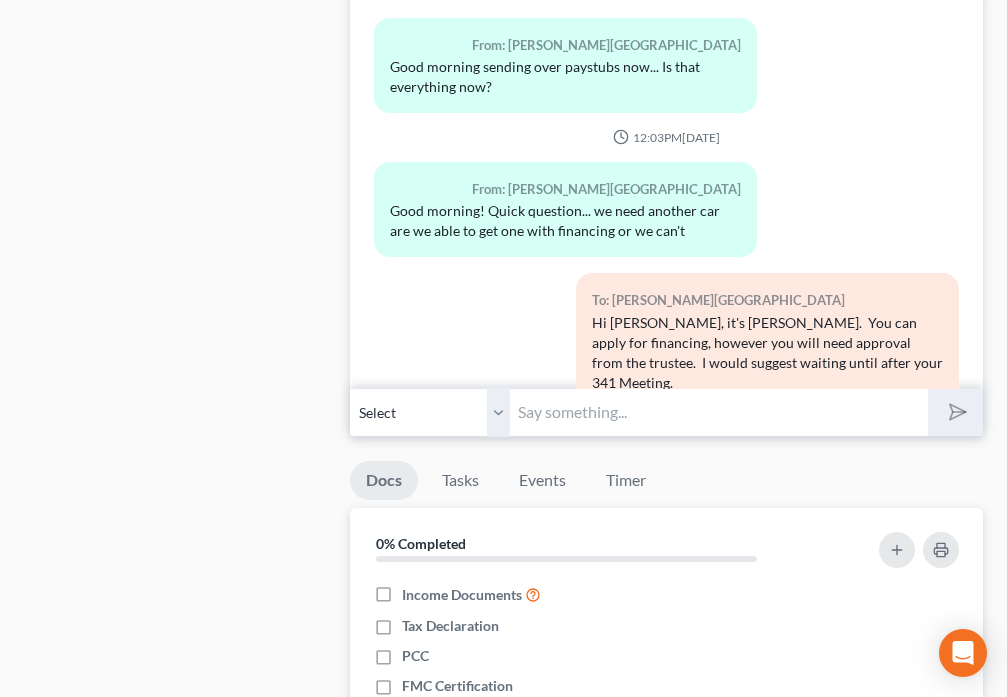 scroll, scrollTop: 4568, scrollLeft: 0, axis: vertical 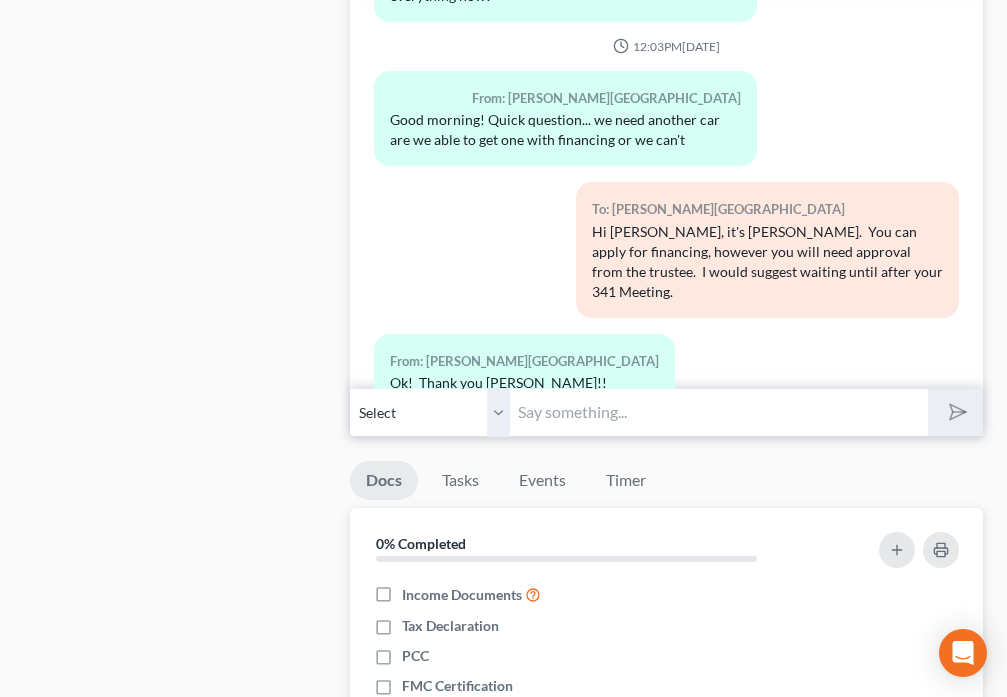click at bounding box center (718, 412) 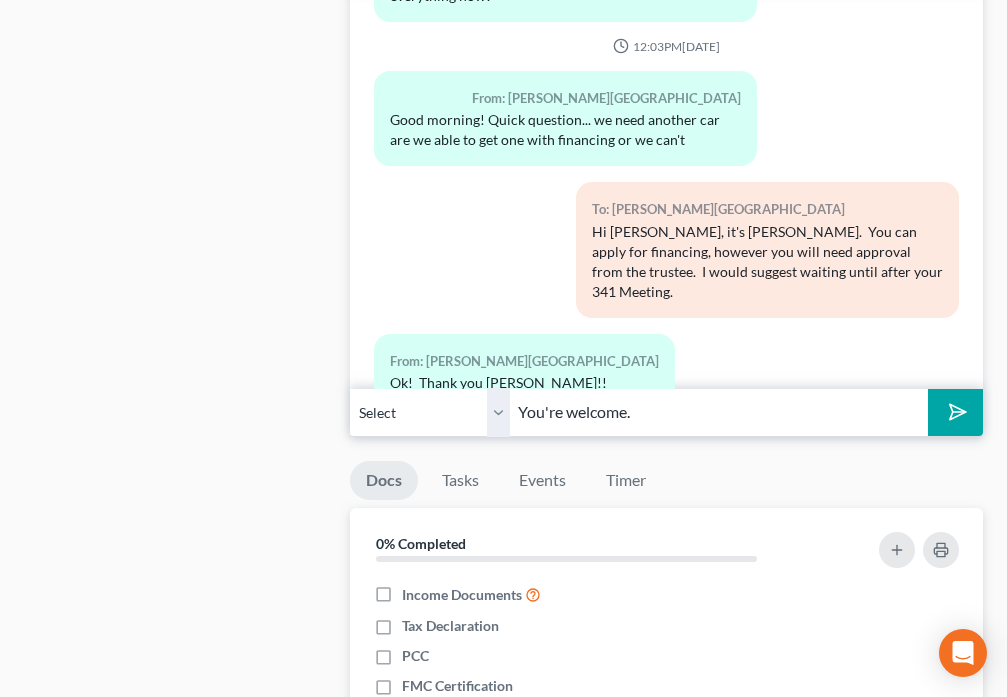 type on "You're welcome." 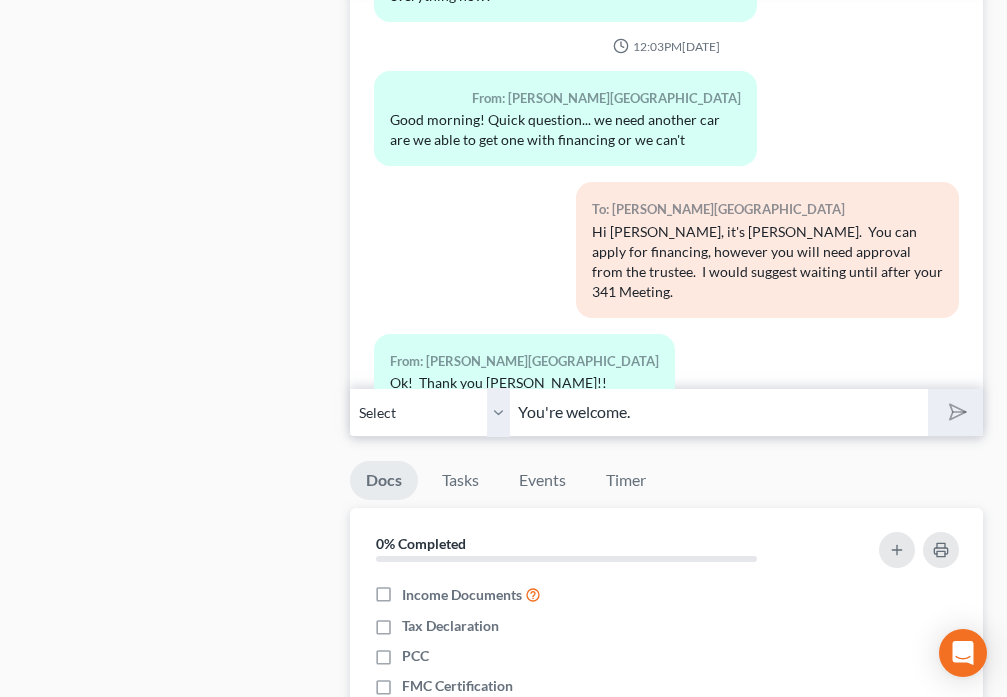 type 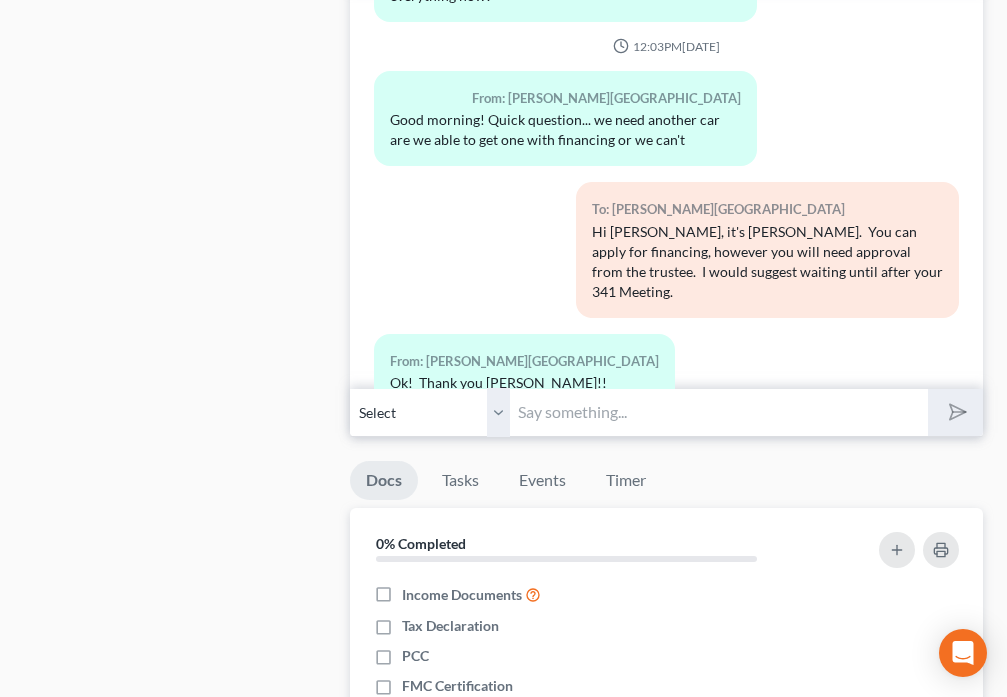 scroll, scrollTop: 4660, scrollLeft: 0, axis: vertical 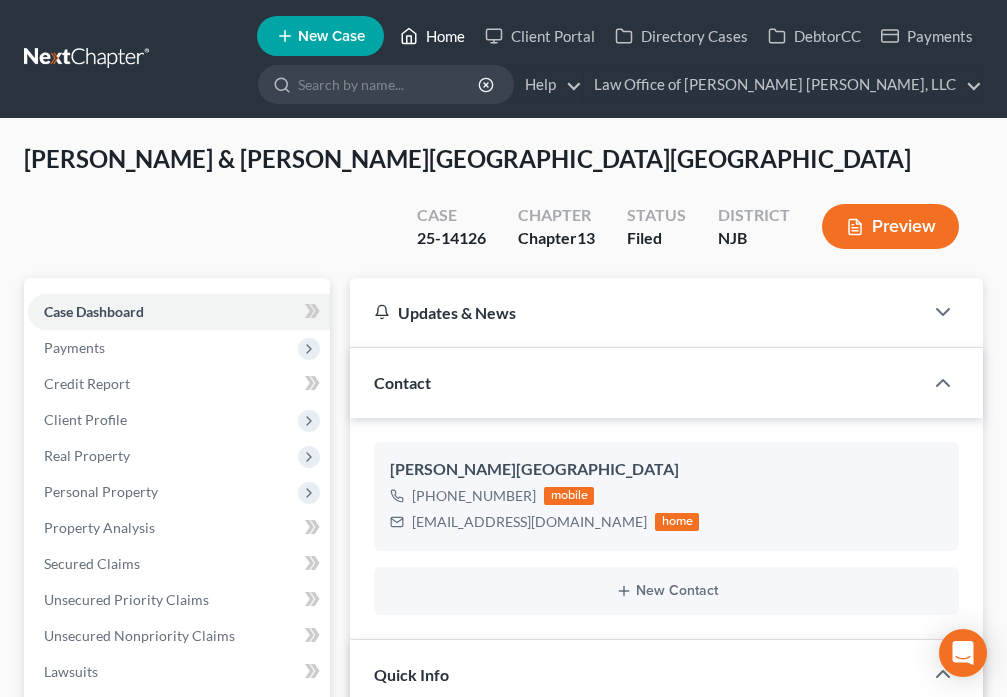 click on "Home" at bounding box center [432, 36] 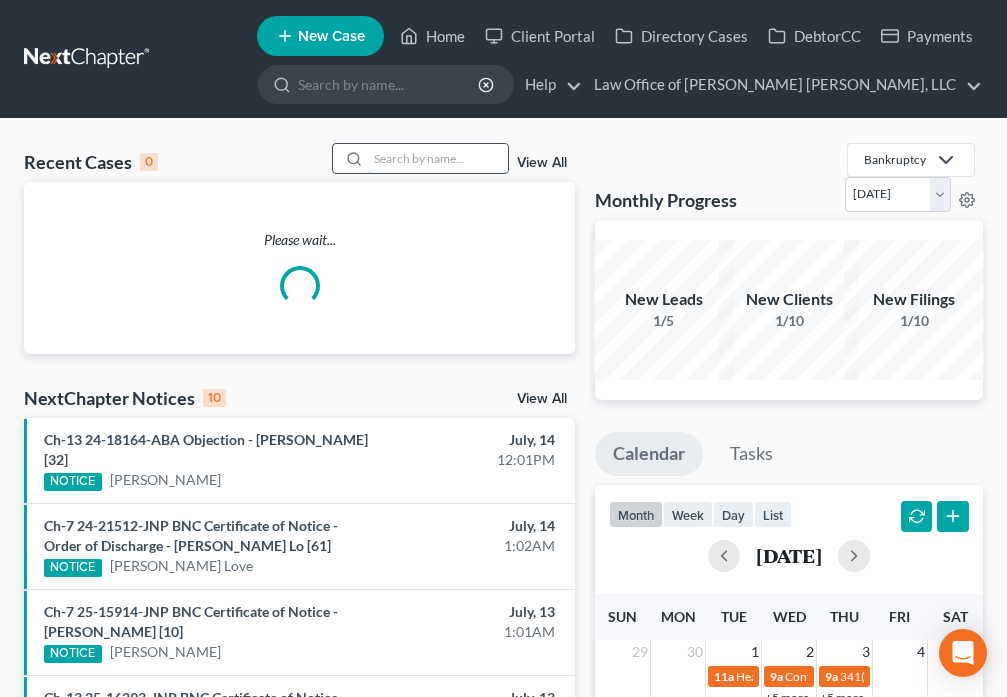 click at bounding box center (438, 158) 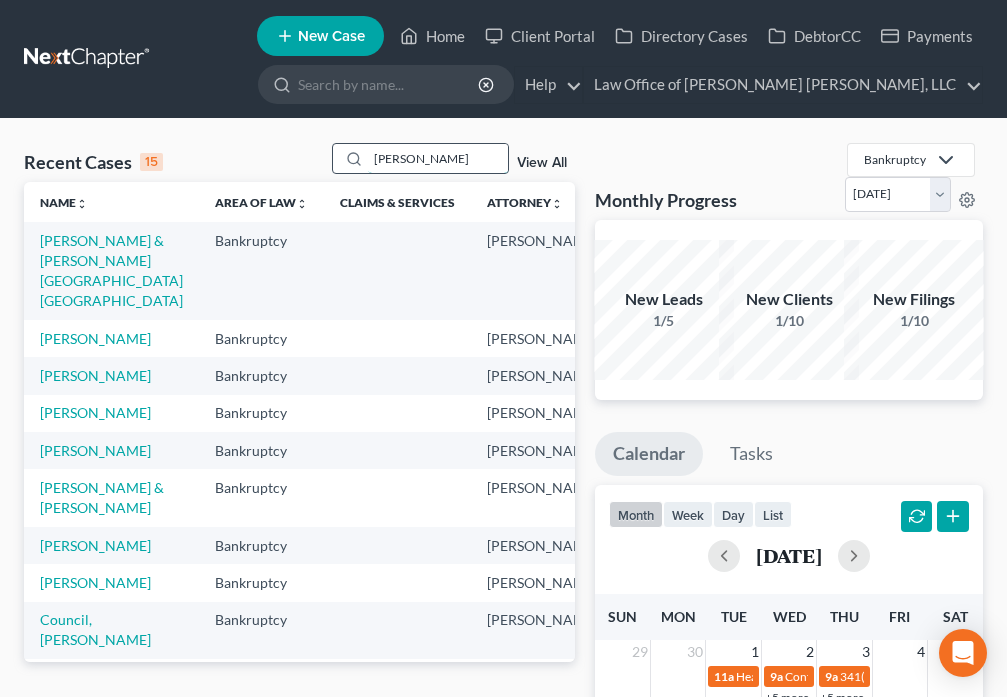 type on "[PERSON_NAME]" 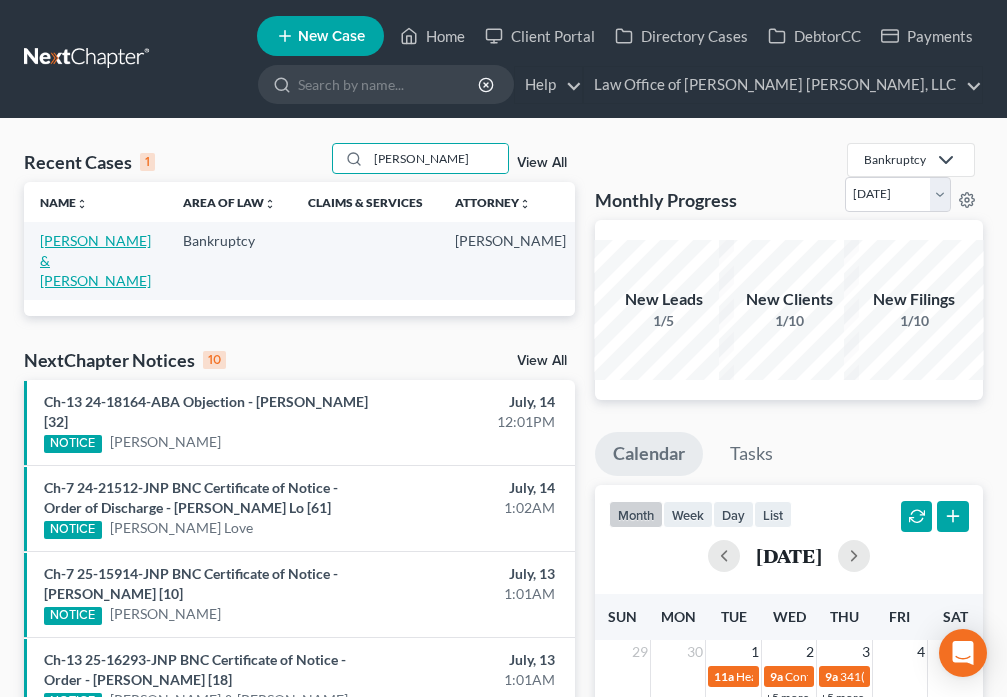 click on "[PERSON_NAME] & [PERSON_NAME]" at bounding box center [95, 260] 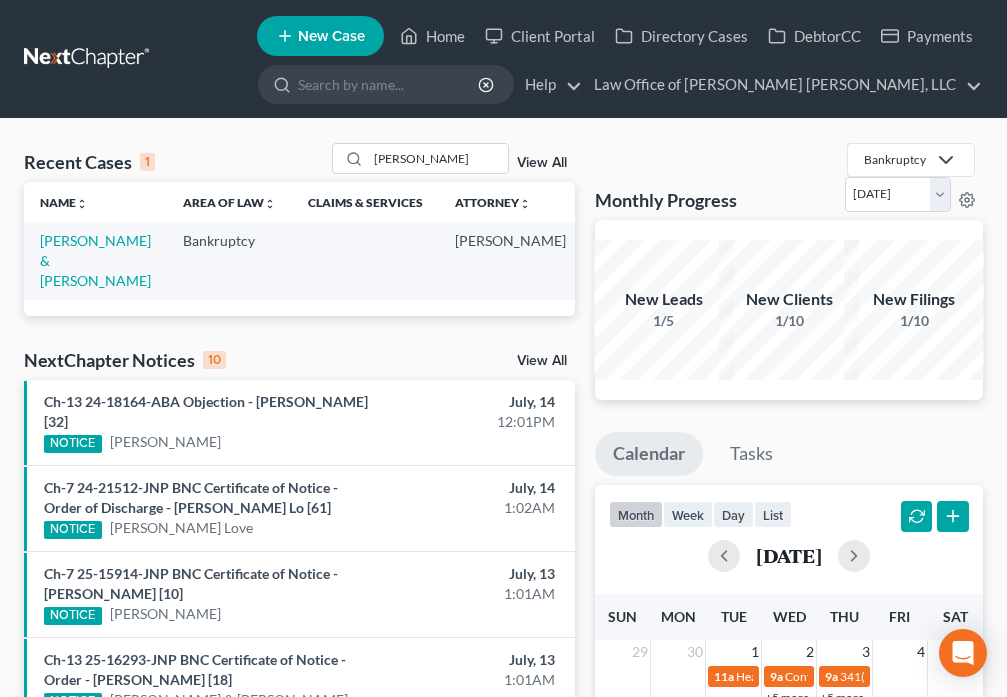 select on "6" 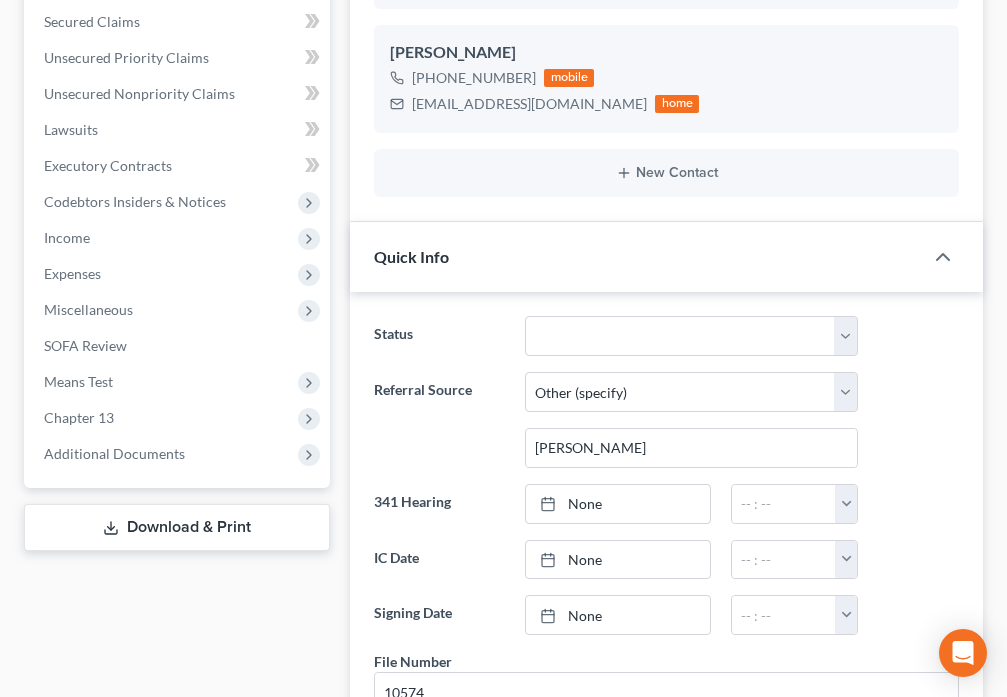 scroll, scrollTop: 630, scrollLeft: 0, axis: vertical 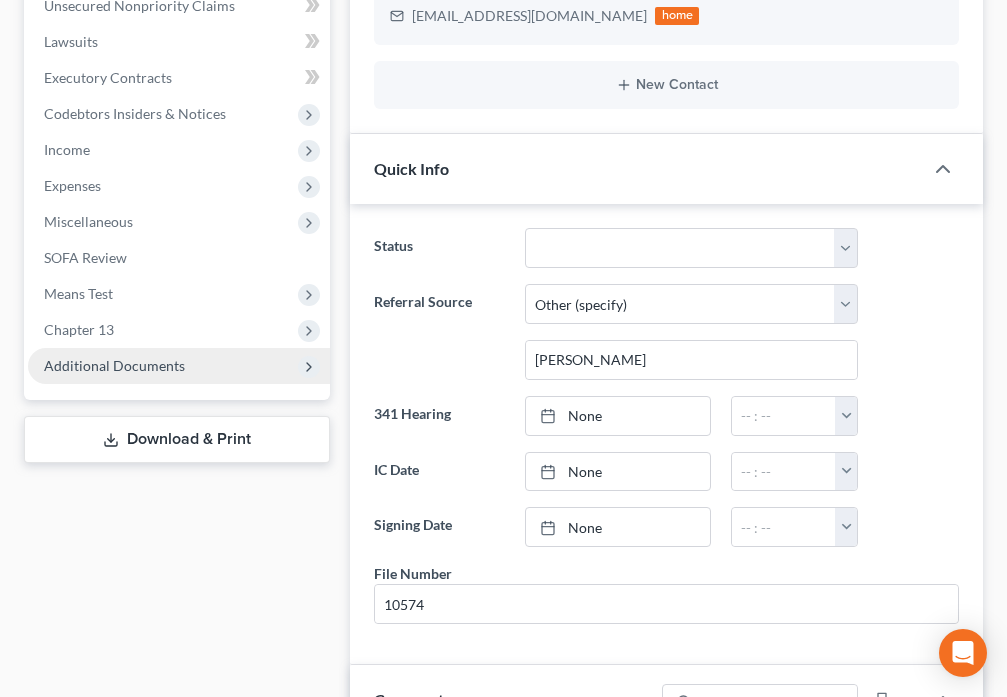 click on "Additional Documents" at bounding box center [179, 366] 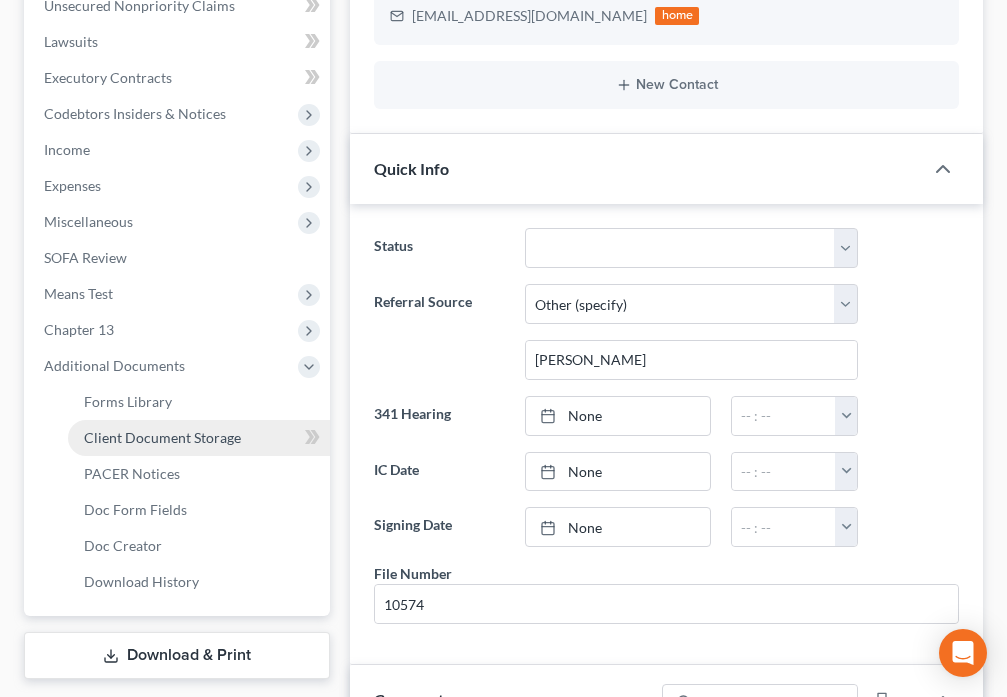 click on "Client Document Storage" at bounding box center [162, 437] 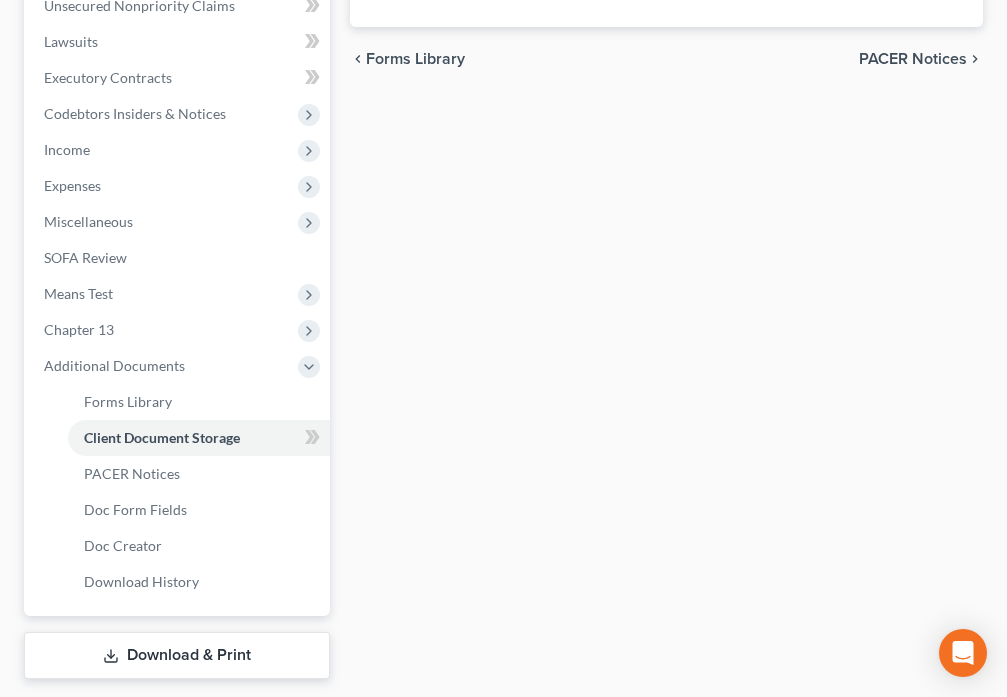 select on "9" 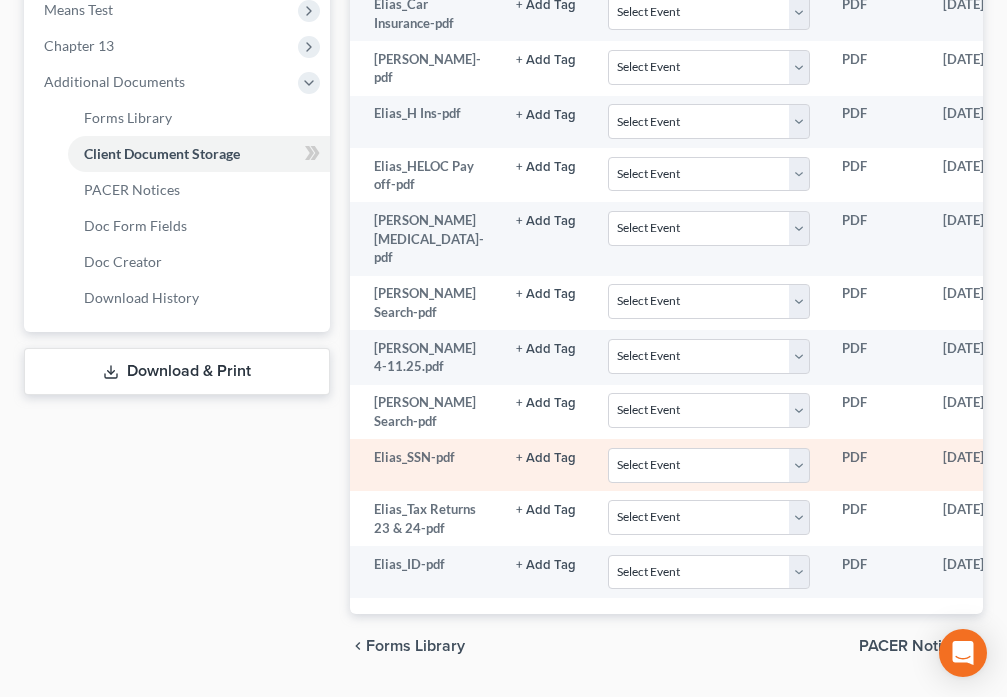 scroll, scrollTop: 919, scrollLeft: 0, axis: vertical 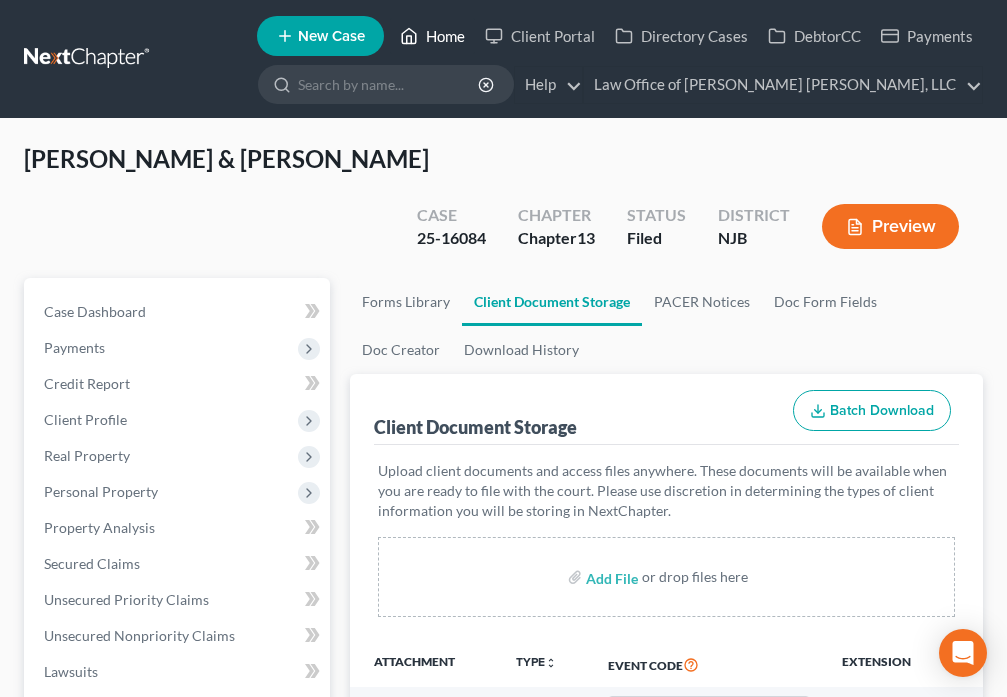 click on "Home" at bounding box center [432, 36] 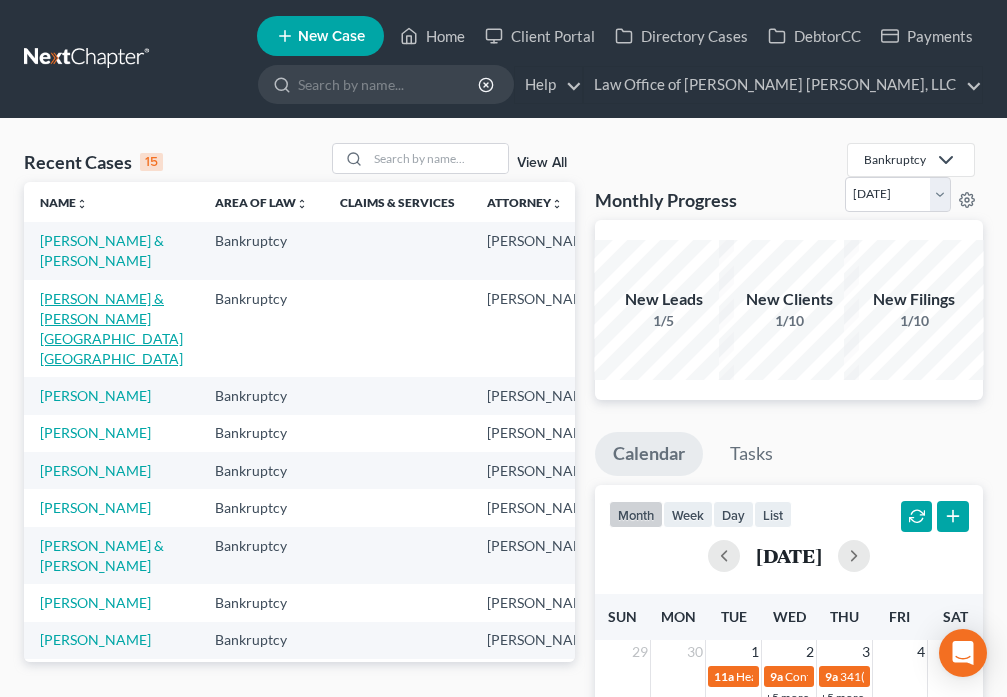 click on "[PERSON_NAME] & [PERSON_NAME][GEOGRAPHIC_DATA][GEOGRAPHIC_DATA]" at bounding box center [111, 328] 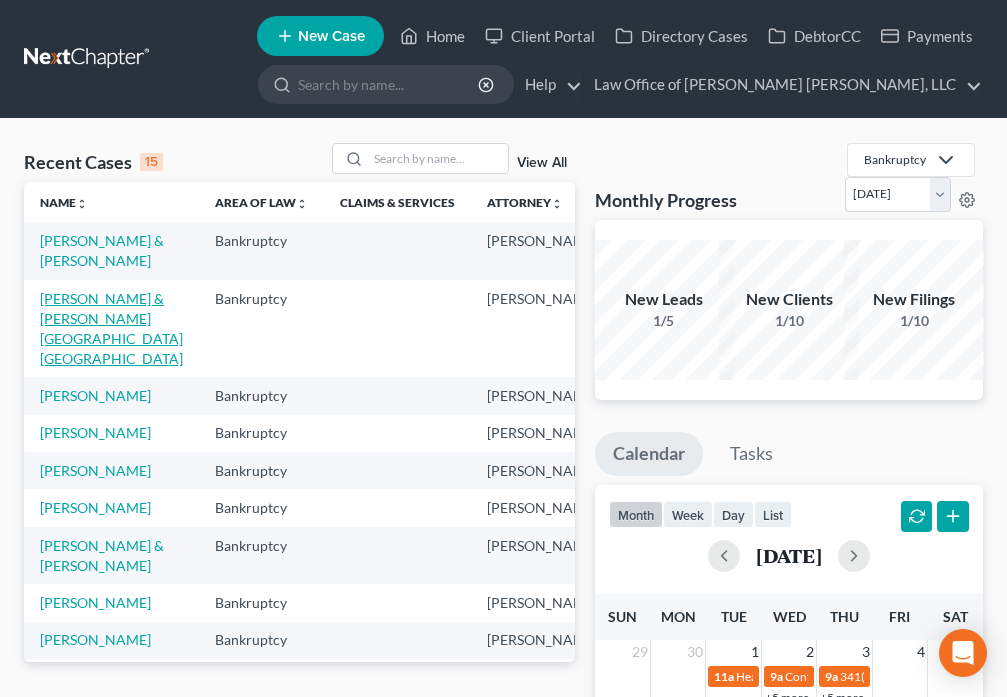 select on "6" 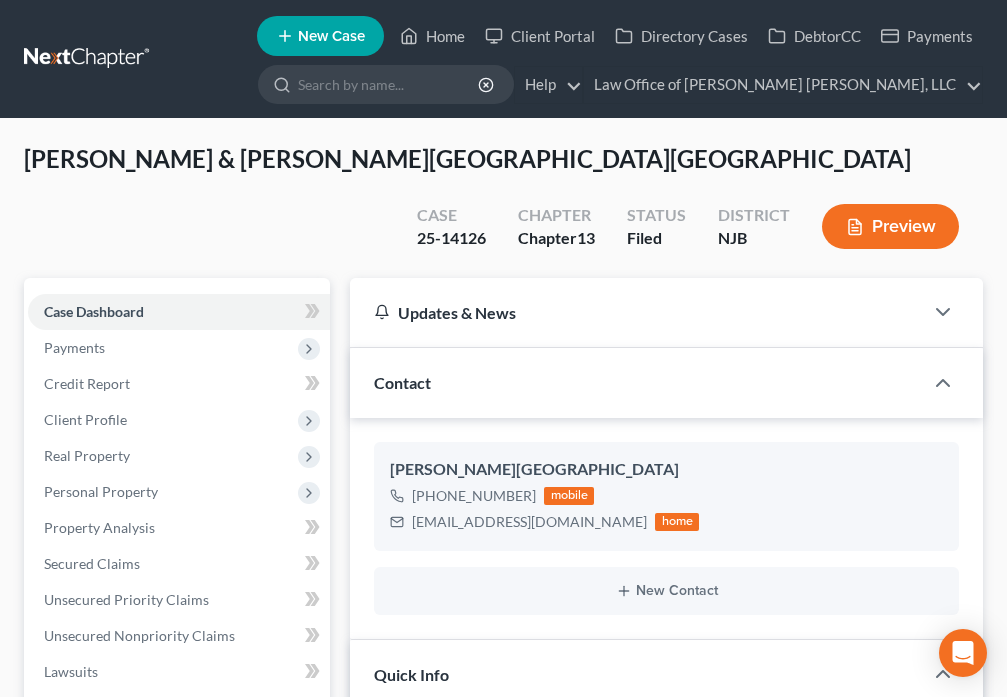 scroll, scrollTop: 33, scrollLeft: 0, axis: vertical 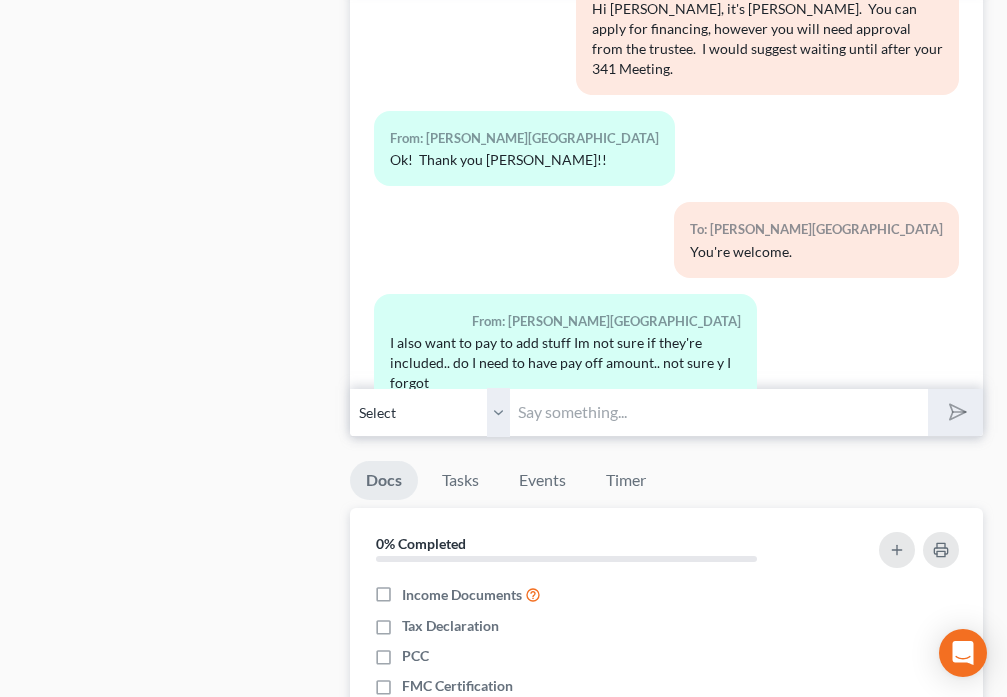 click on "Docs
Tasks
Events
Timer
0% Completed
Nothing here yet! Income Documents   Tax Declaration   PCC   FMC Certification   Statement Concerning Pay Advices   Deed   Mortgage pay off   Car pay off   Home and/or auto declaration pages   Separation agreements or decrees of divorces   Bills   Credit Counseling Certificate   Pay advices   Tax returns   Bank statements   Life insurance policies   Retirement account statements   Drivers license & social security card   Appraisal reports
Hide Completed Tasks
Nothing here yet!
Hide Past Events
Nothing here yet! 341(a) meeting for [PERSON_NAME] & [PERSON_NAME] [DATE] 9:00 AM Confirmation hearing for [PERSON_NAME] & [PERSON_NAME] [DATE] 9:00 AM 341(a) Meeting for [PERSON_NAME] & [PERSON_NAME] [DATE] 11:00 AM Hearing for [PERSON_NAME] & [PERSON_NAME] [DATE] 9:00 AM [DATE] 9:00 AM
6h 40m" at bounding box center (666, 959) 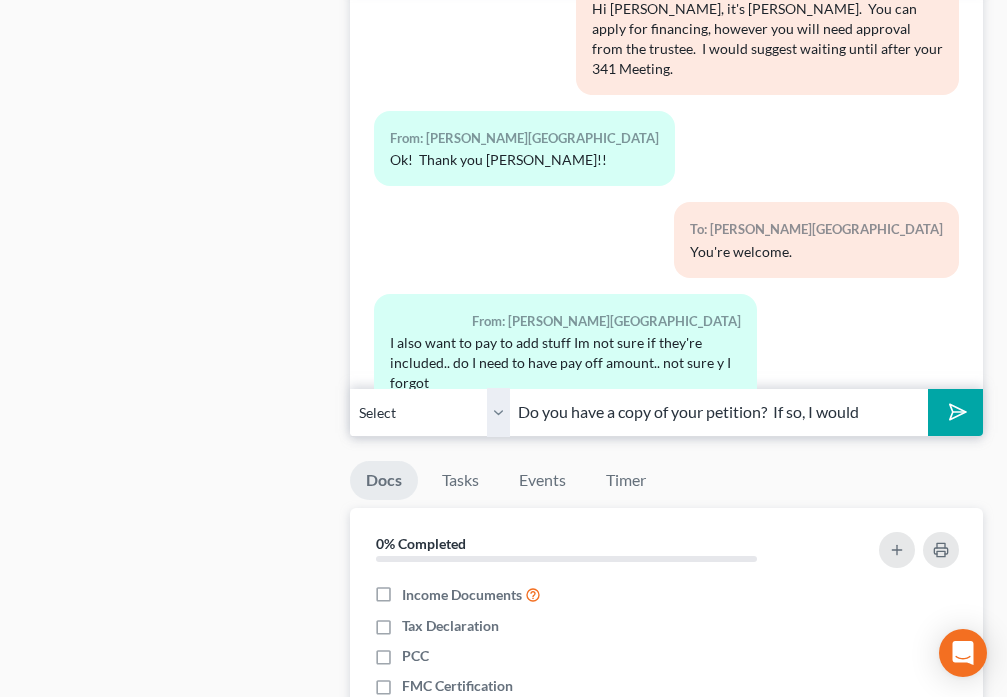 click on "Do you have a copy of your petition?  If so, I would" at bounding box center [718, 412] 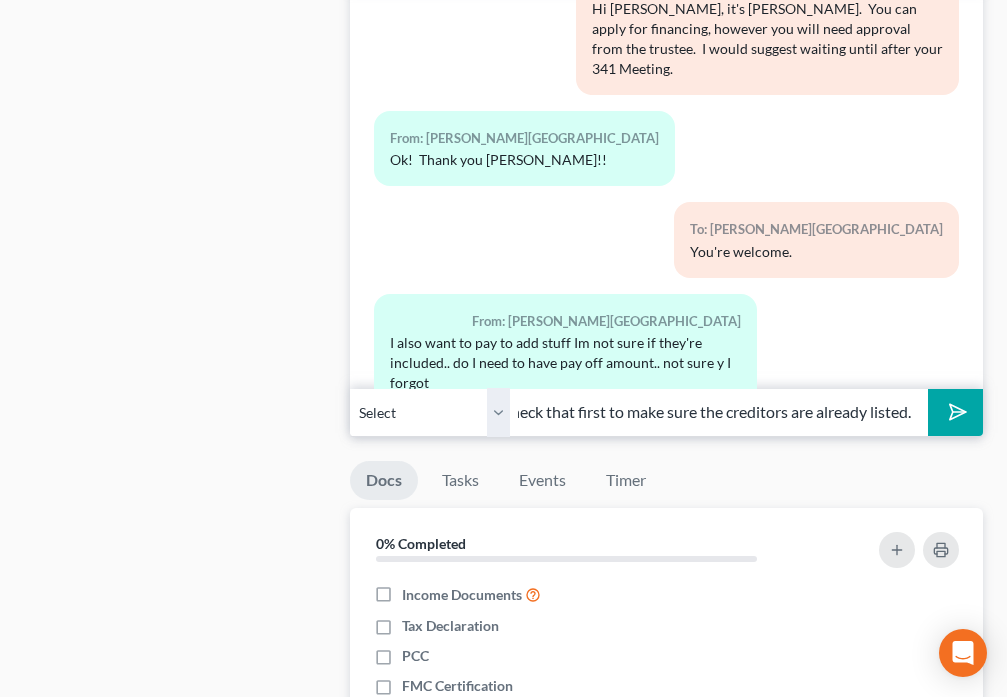 scroll, scrollTop: 0, scrollLeft: 621, axis: horizontal 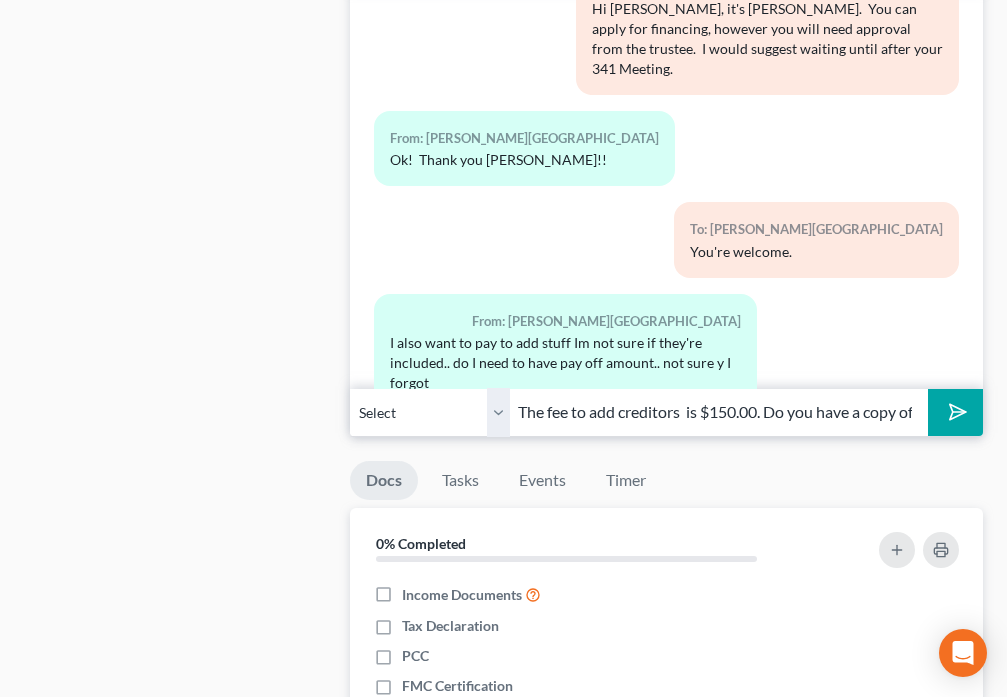 click at bounding box center (955, 412) 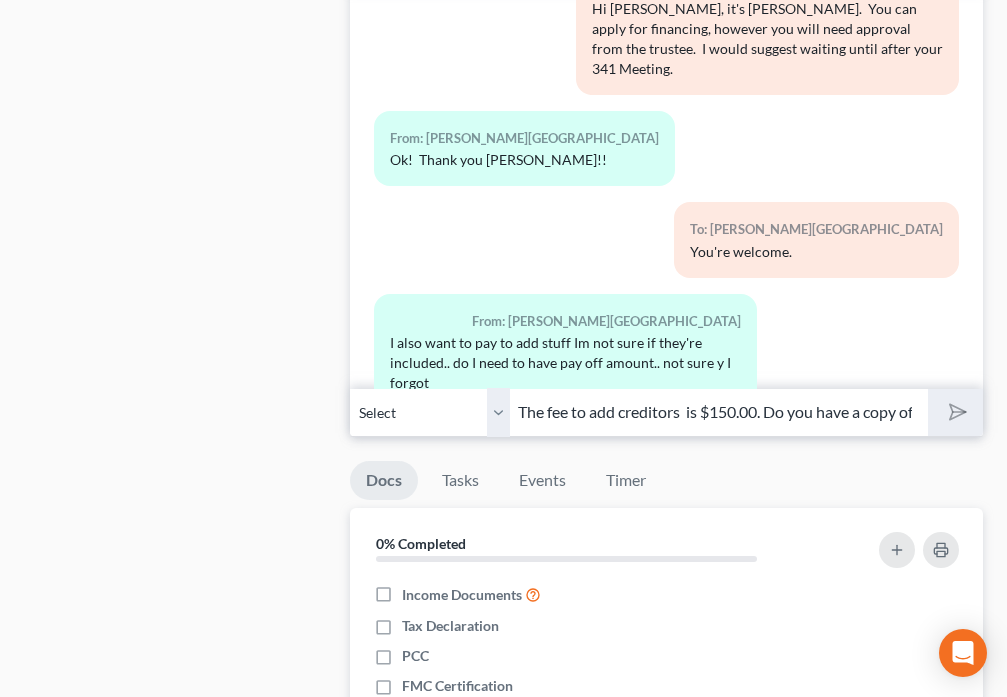 type 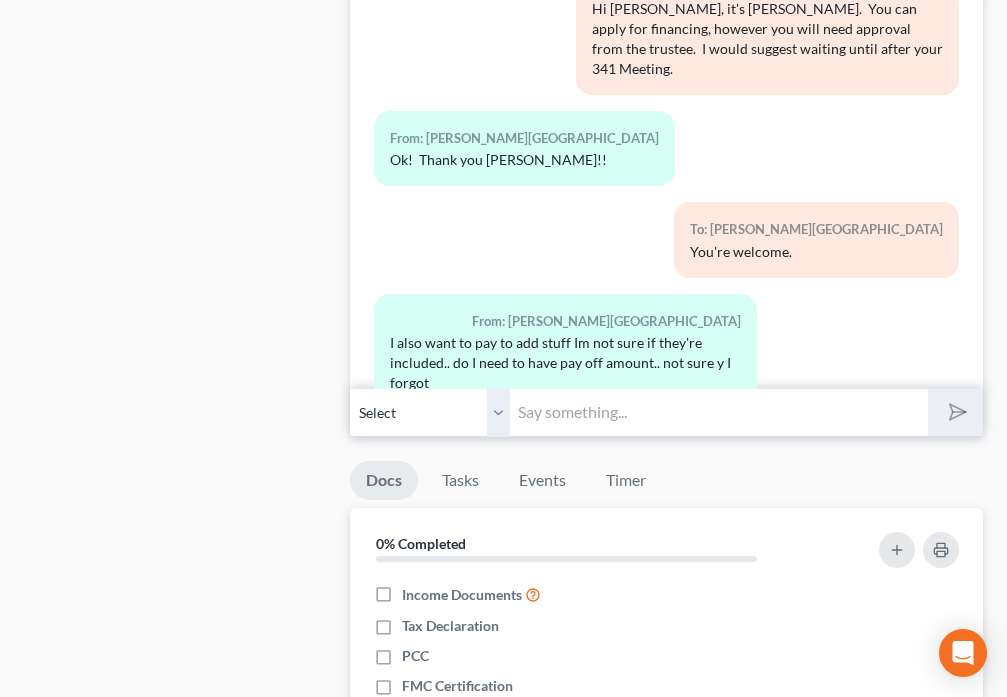 scroll, scrollTop: 4922, scrollLeft: 0, axis: vertical 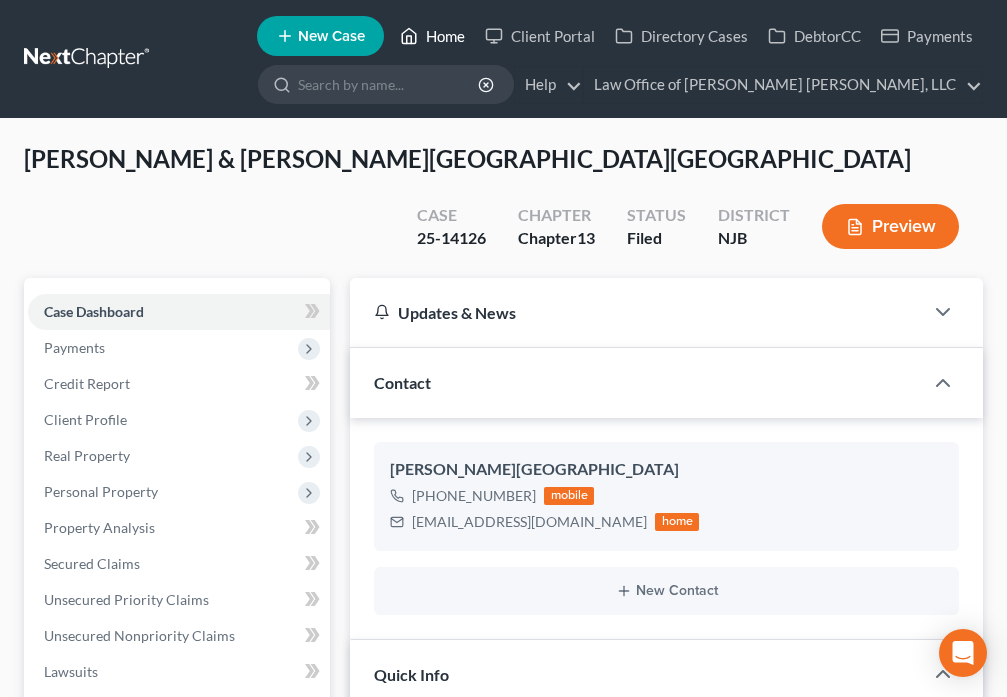 click 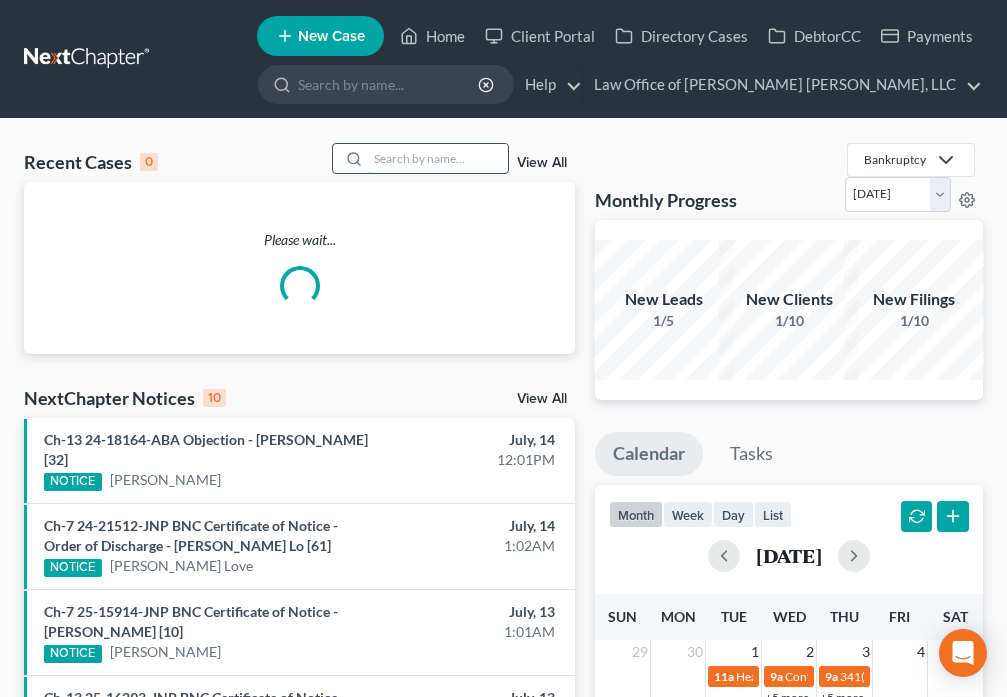 click at bounding box center (438, 158) 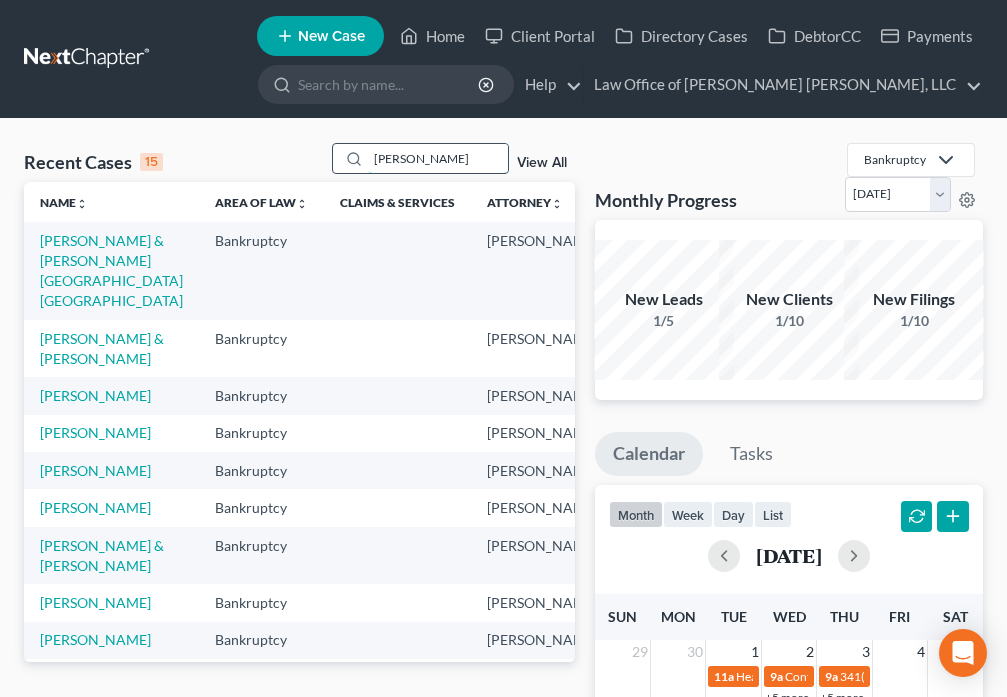 type on "[PERSON_NAME]" 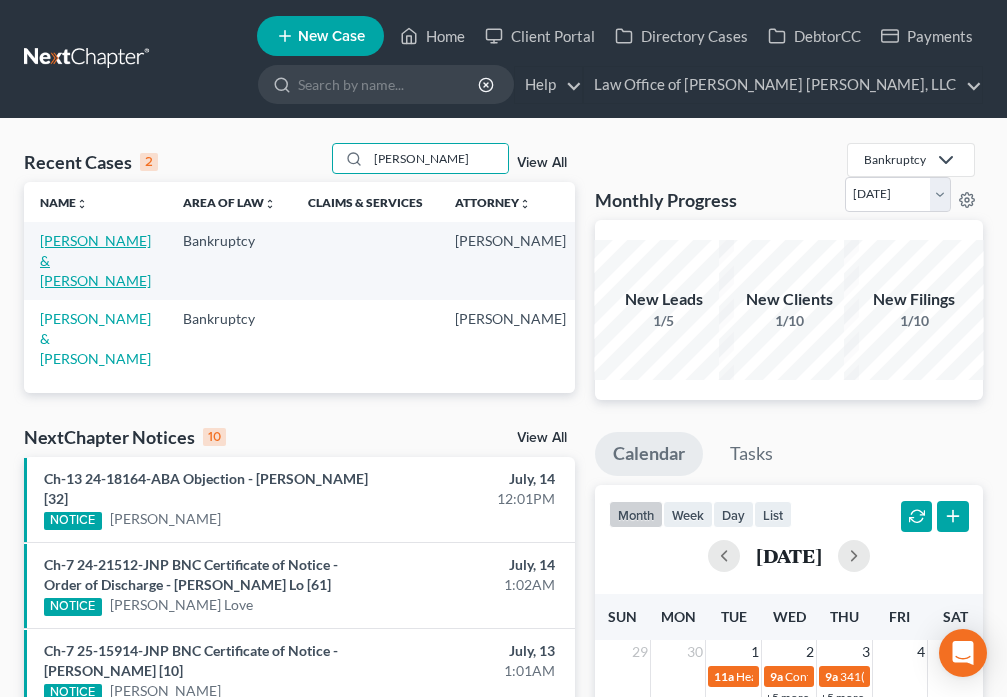 click on "[PERSON_NAME] & [PERSON_NAME]" at bounding box center [95, 260] 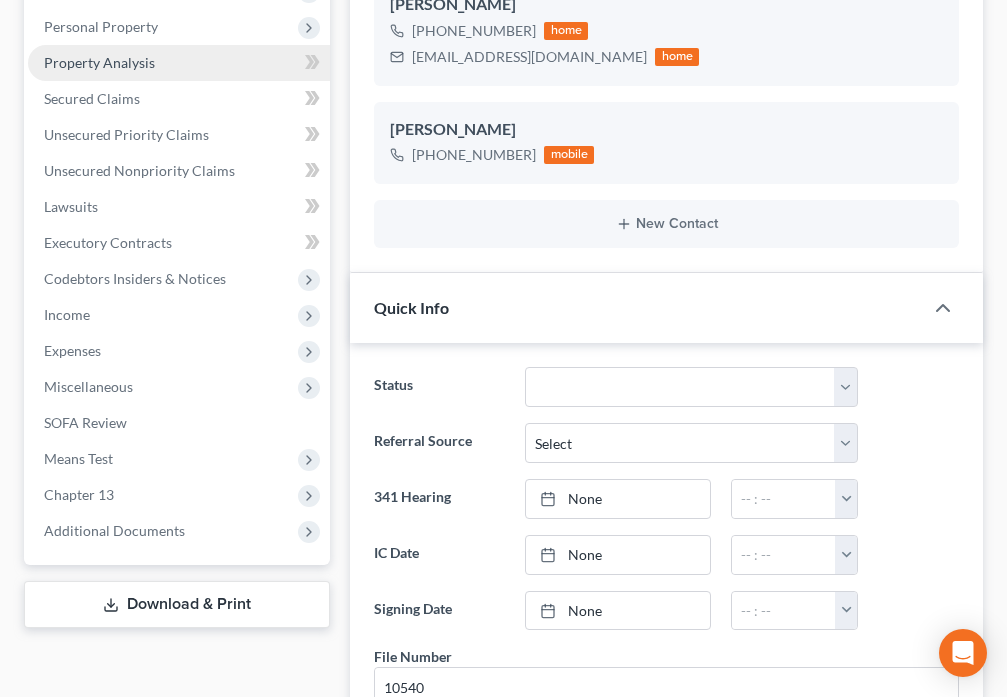 scroll, scrollTop: 467, scrollLeft: 0, axis: vertical 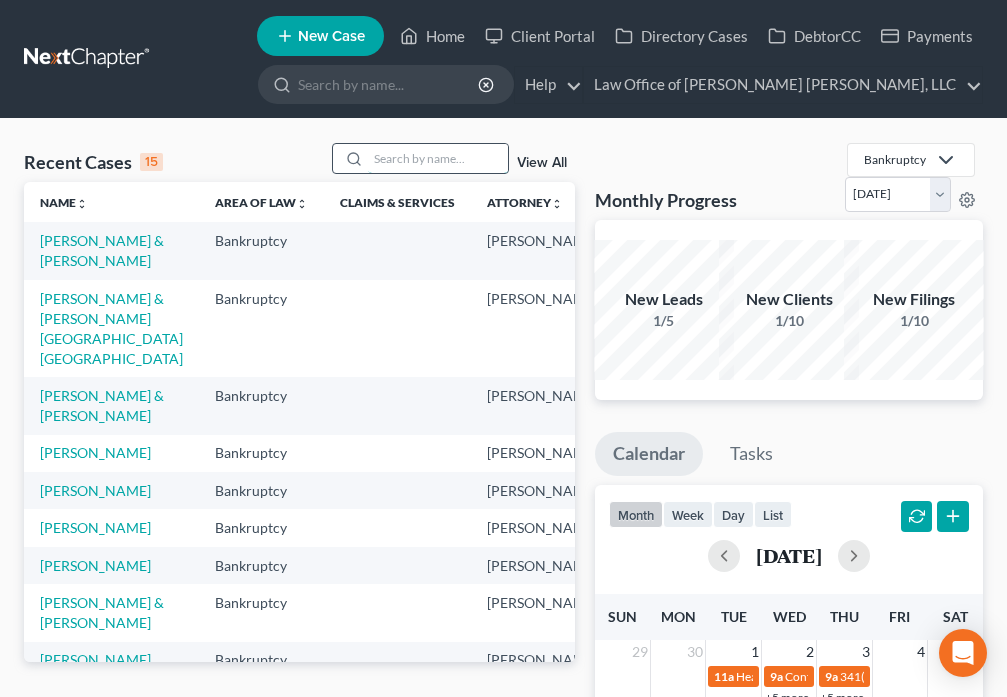 click at bounding box center [438, 158] 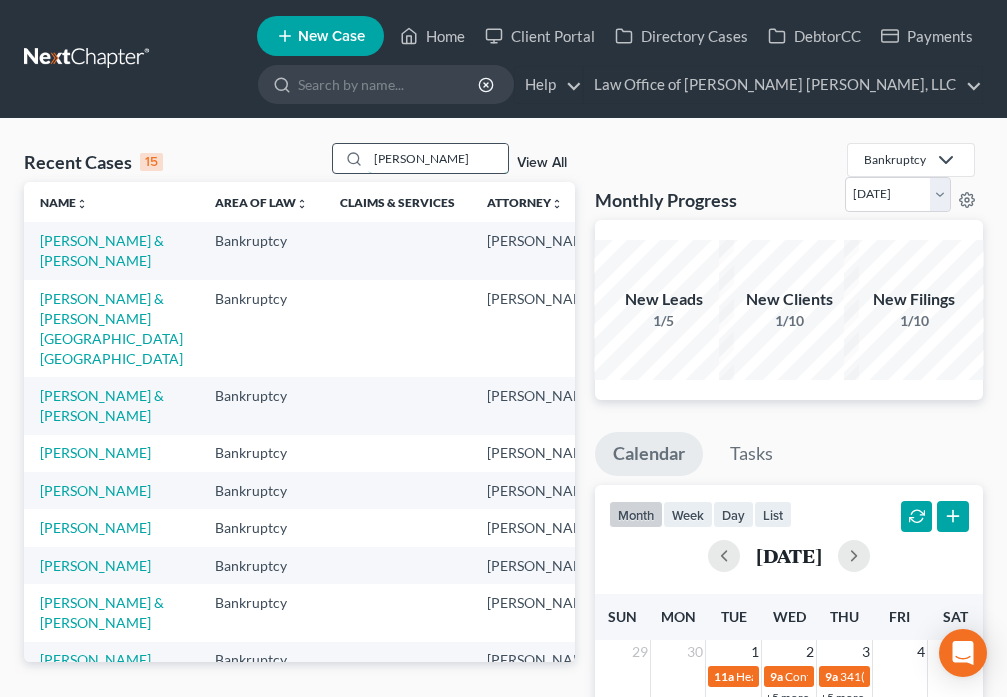 type on "[PERSON_NAME]" 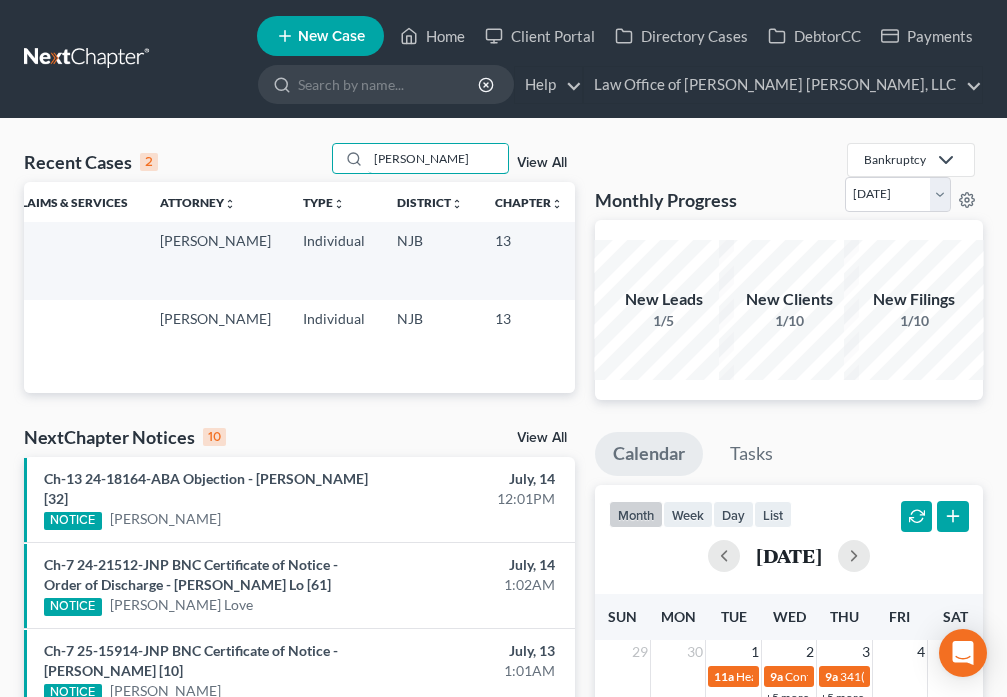 scroll, scrollTop: 0, scrollLeft: 0, axis: both 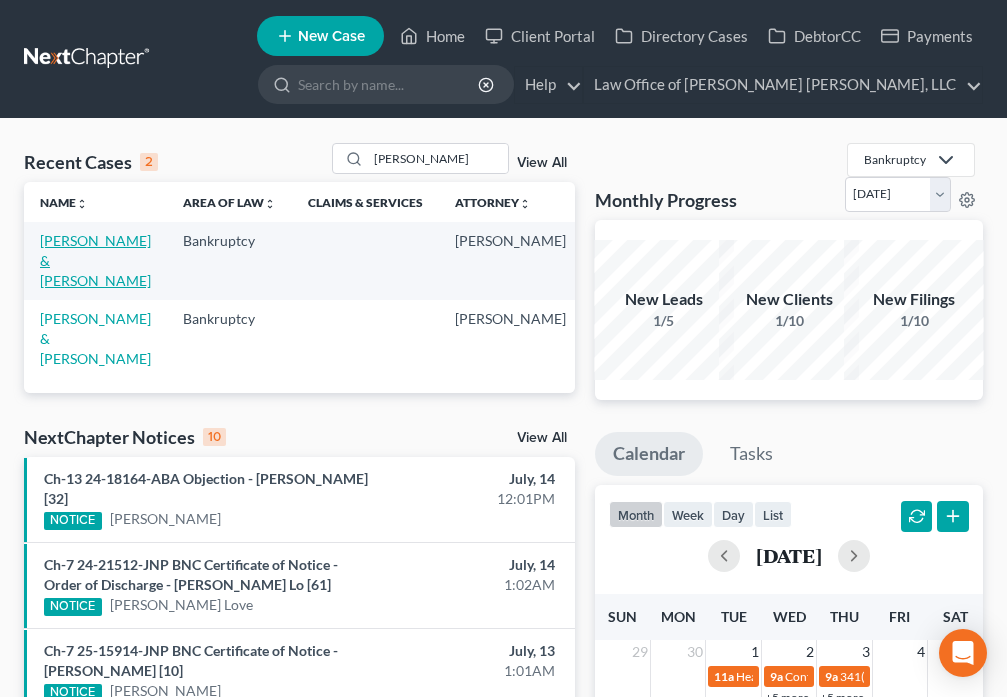 click on "[PERSON_NAME] & [PERSON_NAME]" at bounding box center [95, 260] 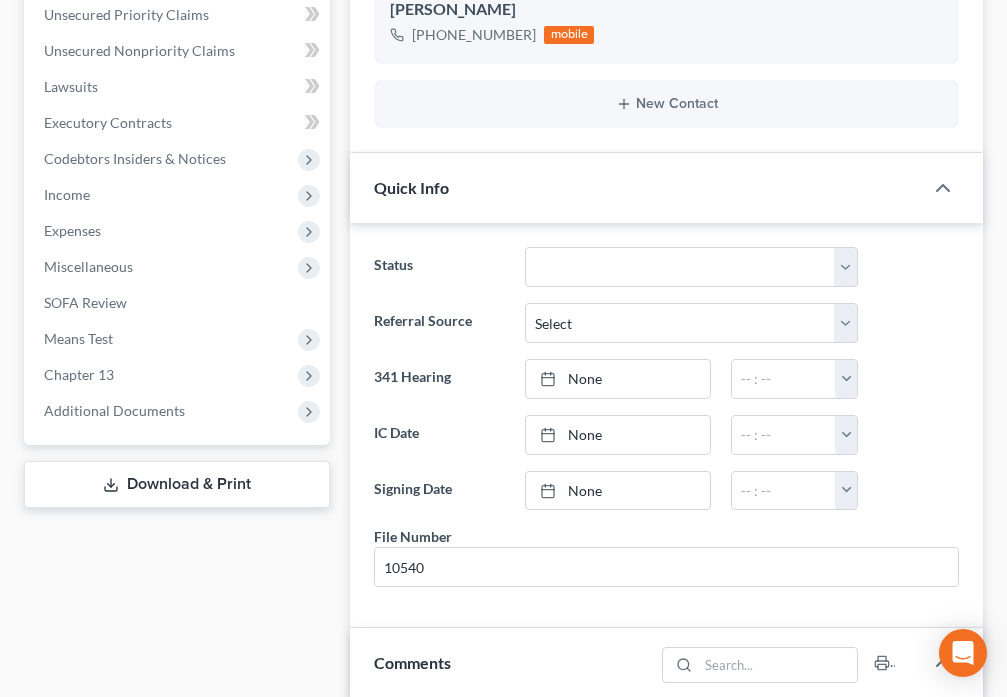 scroll, scrollTop: 630, scrollLeft: 0, axis: vertical 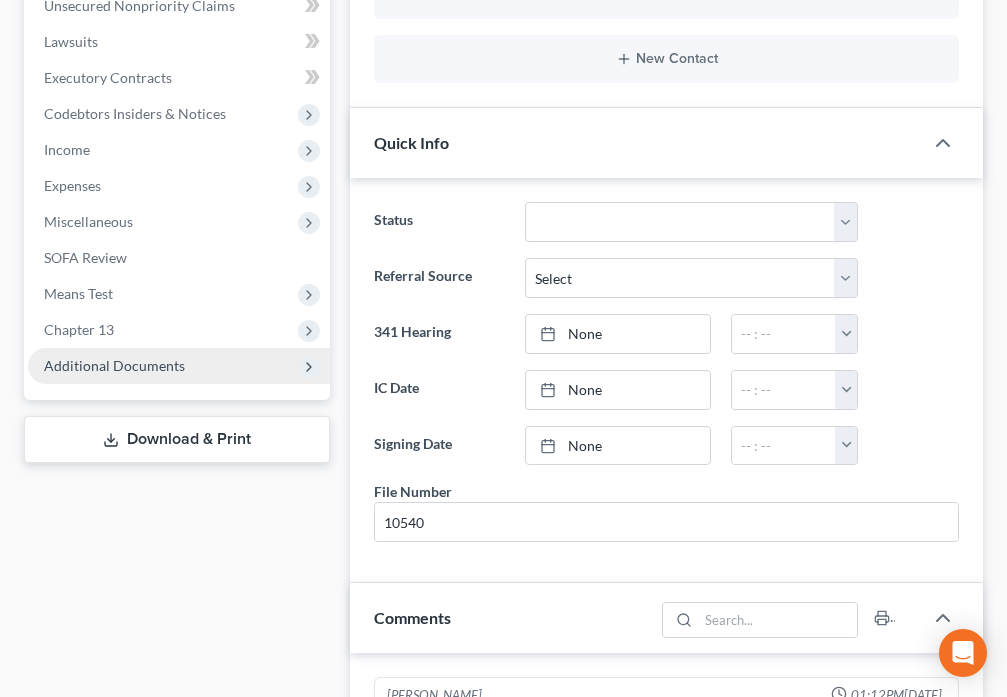 click on "Additional Documents" at bounding box center [114, 365] 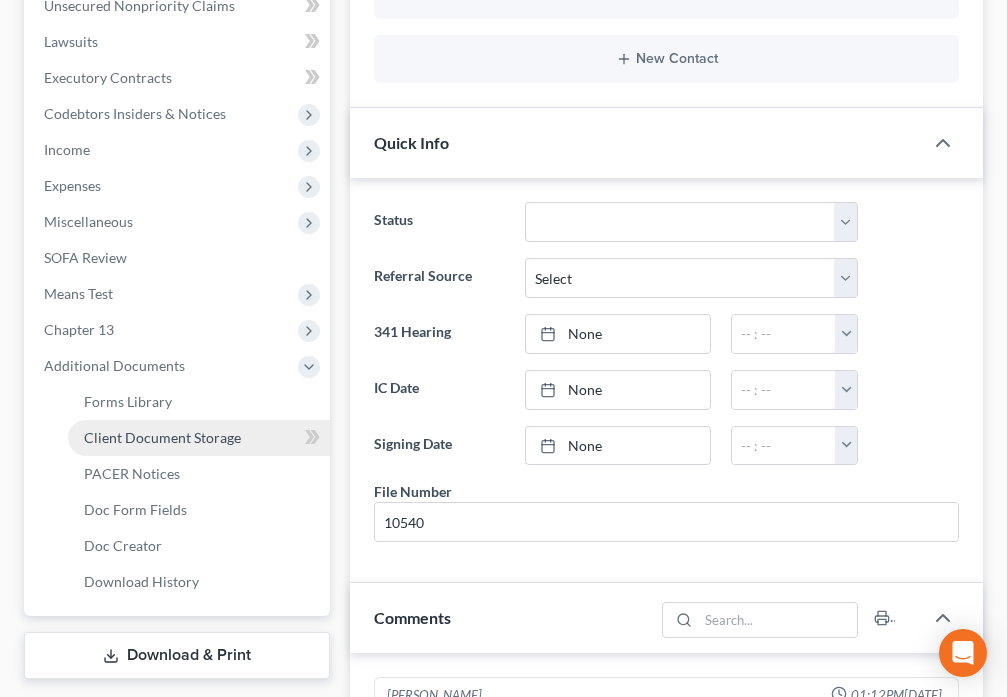 click on "Client Document Storage" at bounding box center [162, 437] 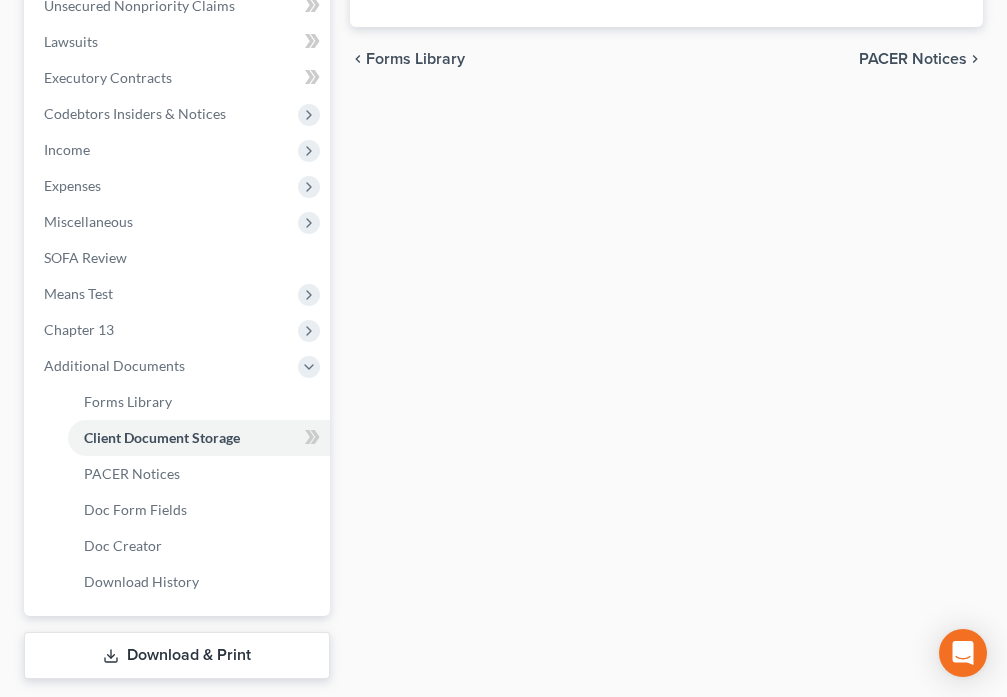 select on "9" 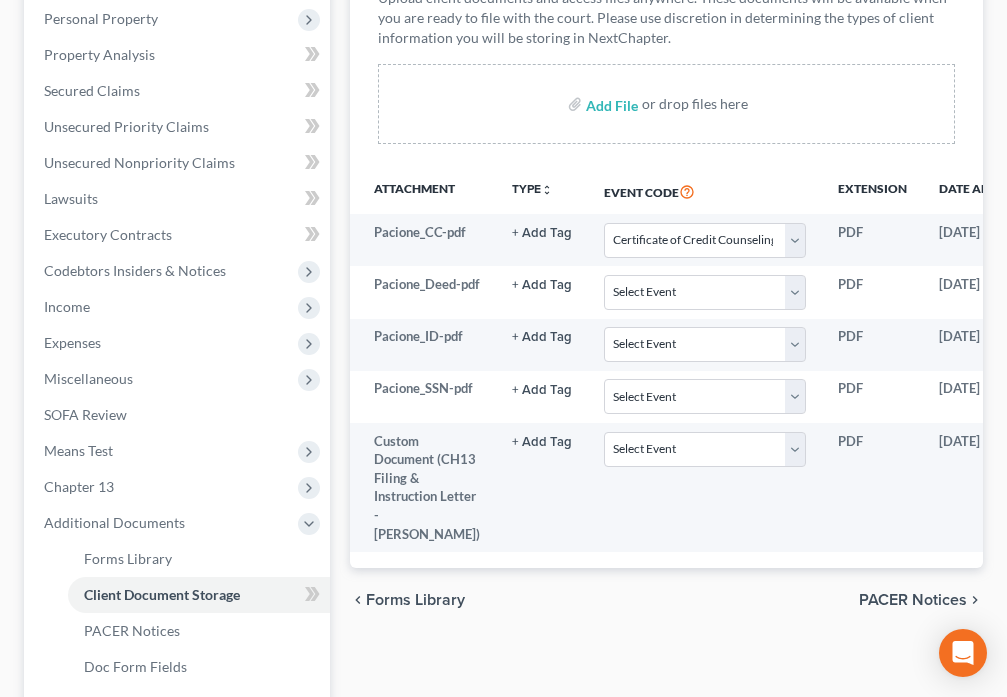 scroll, scrollTop: 537, scrollLeft: 0, axis: vertical 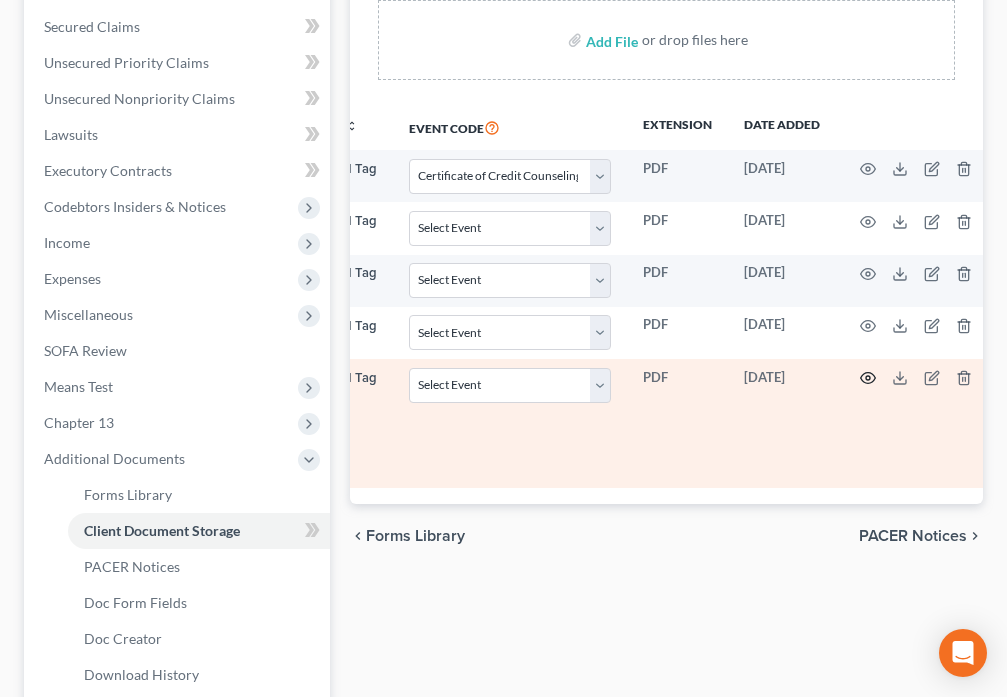 click 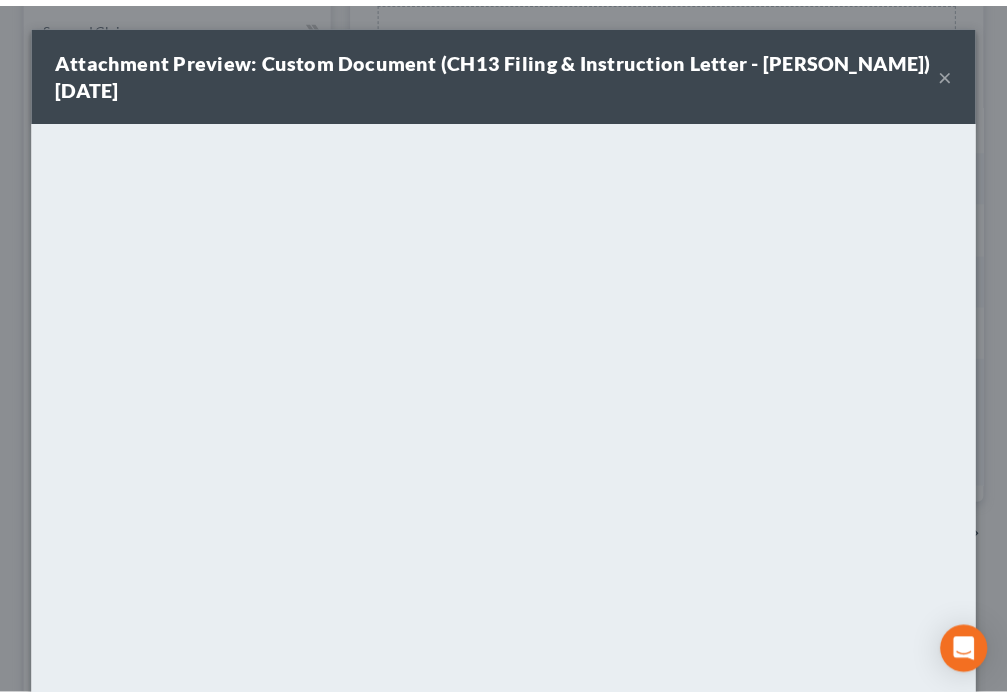 scroll, scrollTop: 0, scrollLeft: 184, axis: horizontal 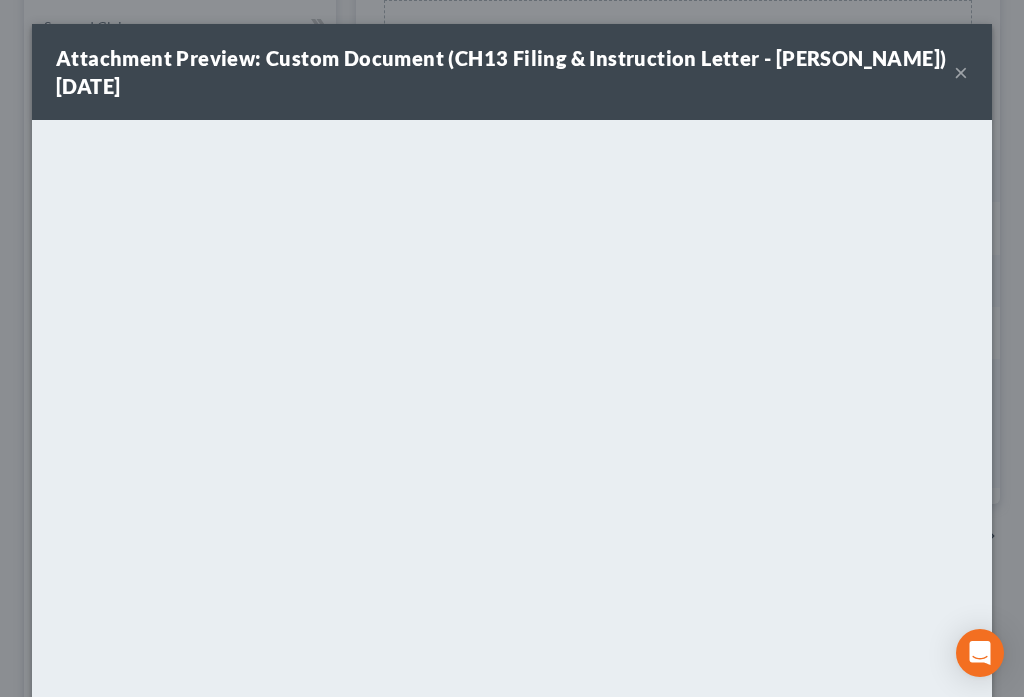 click on "×" at bounding box center [961, 72] 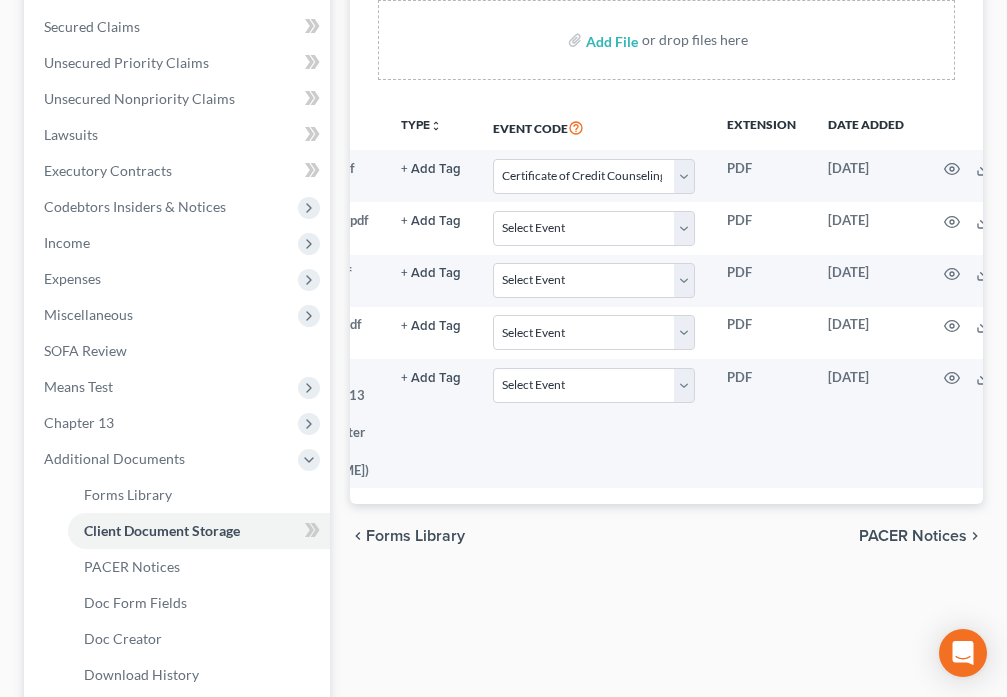 scroll, scrollTop: 0, scrollLeft: 0, axis: both 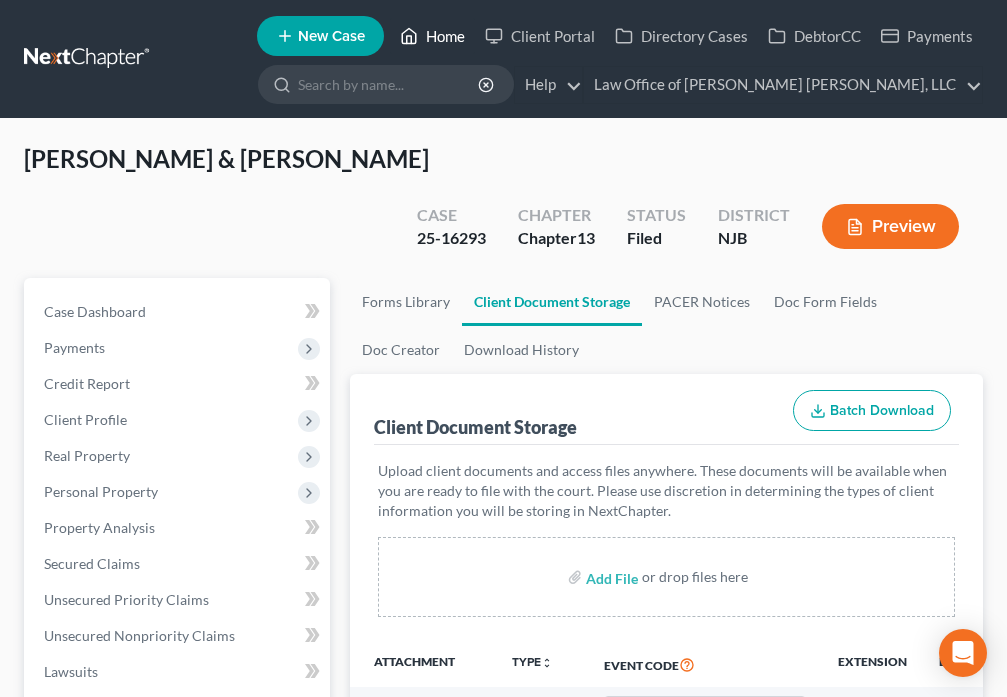 click 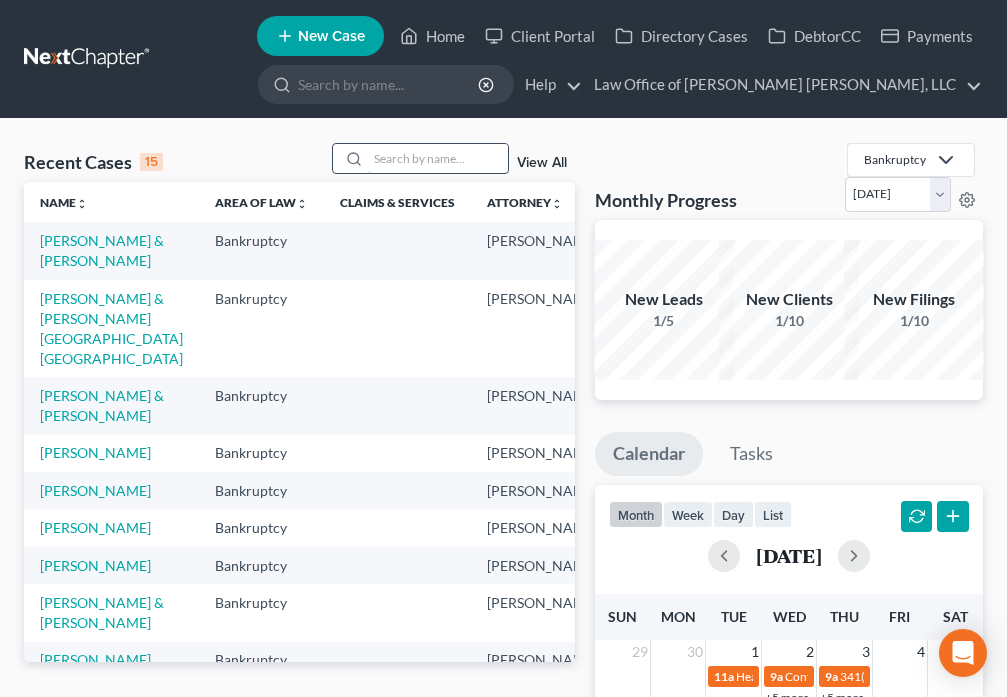 click at bounding box center (438, 158) 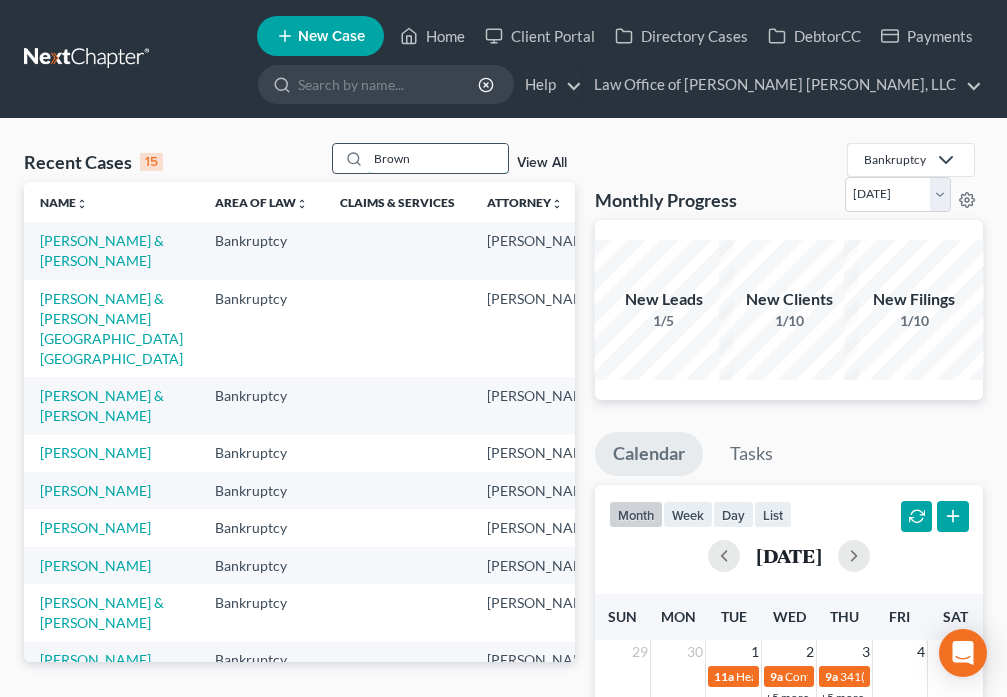 type on "Brown" 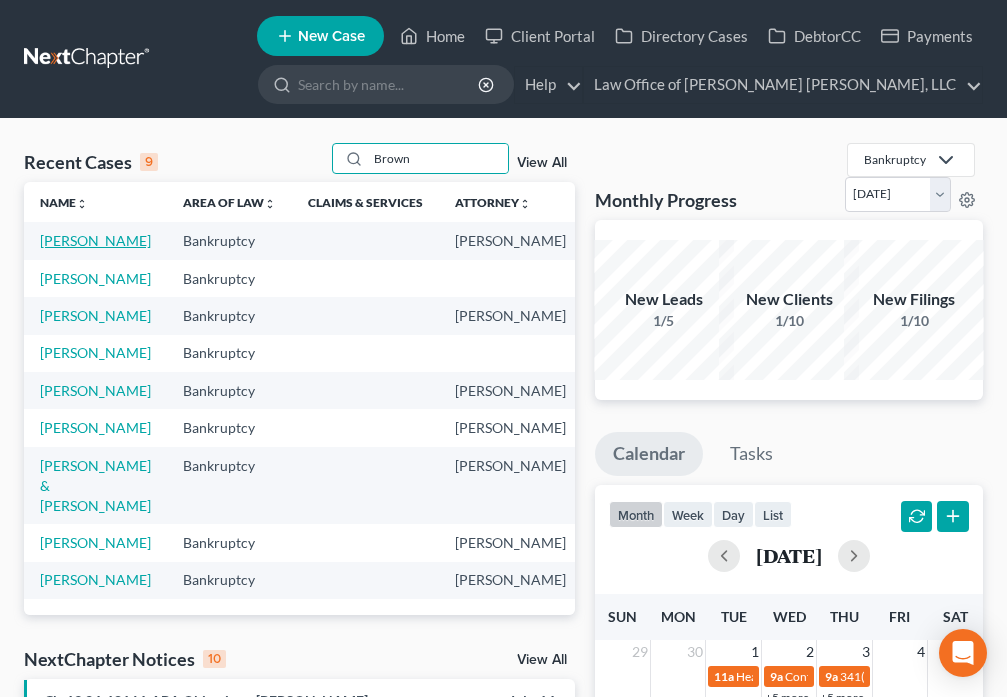 click on "[PERSON_NAME]" at bounding box center (95, 240) 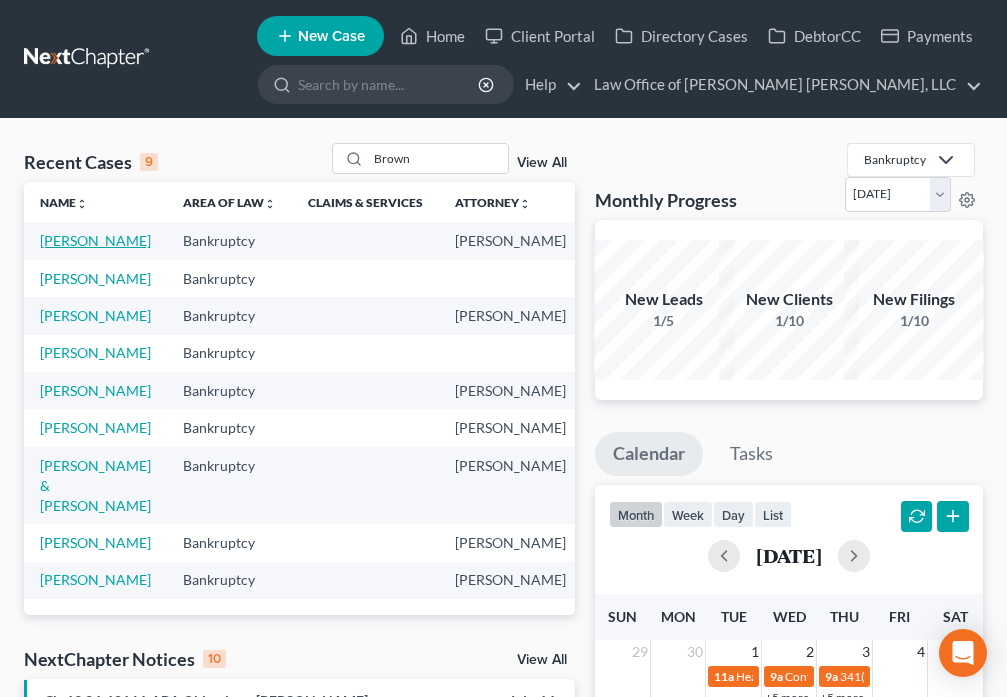select on "6" 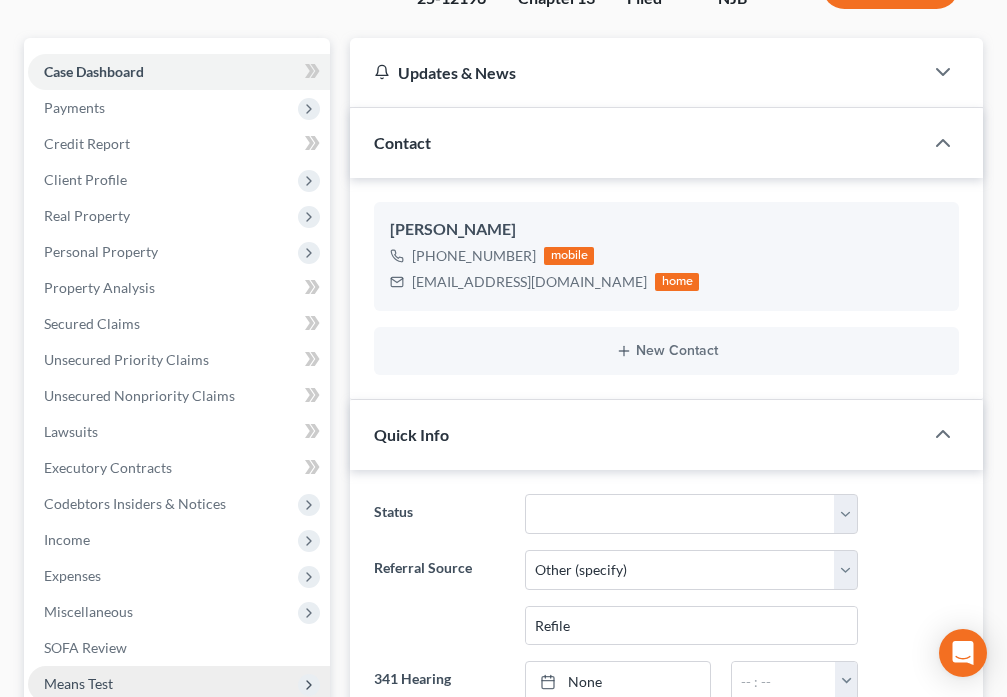 scroll, scrollTop: 583, scrollLeft: 0, axis: vertical 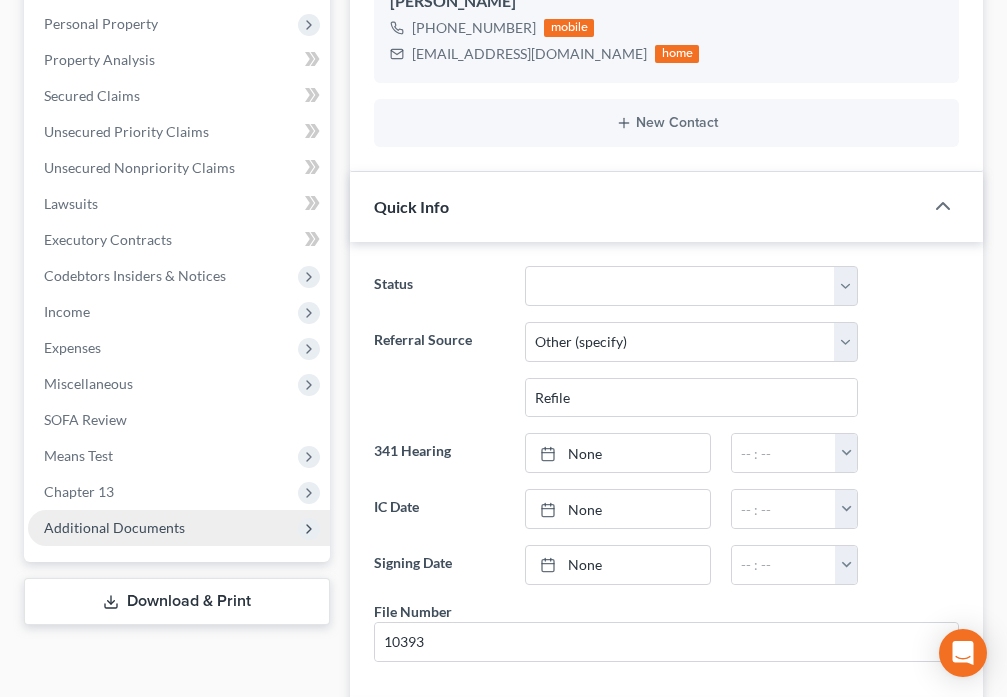 click on "Additional Documents" at bounding box center (179, 528) 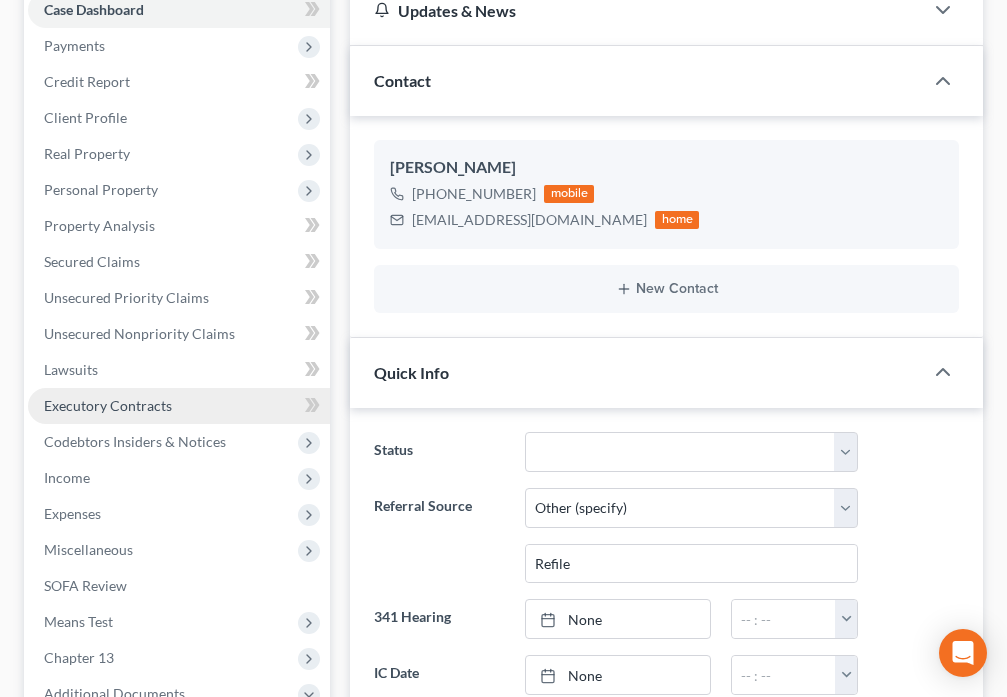 scroll, scrollTop: 257, scrollLeft: 0, axis: vertical 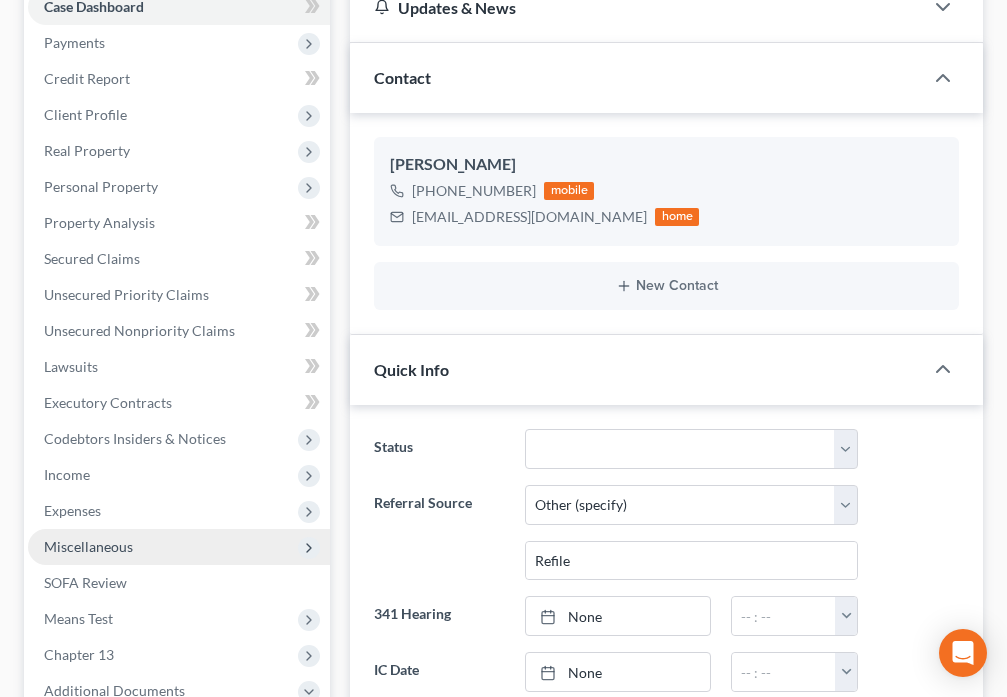 click on "Miscellaneous" at bounding box center [179, 547] 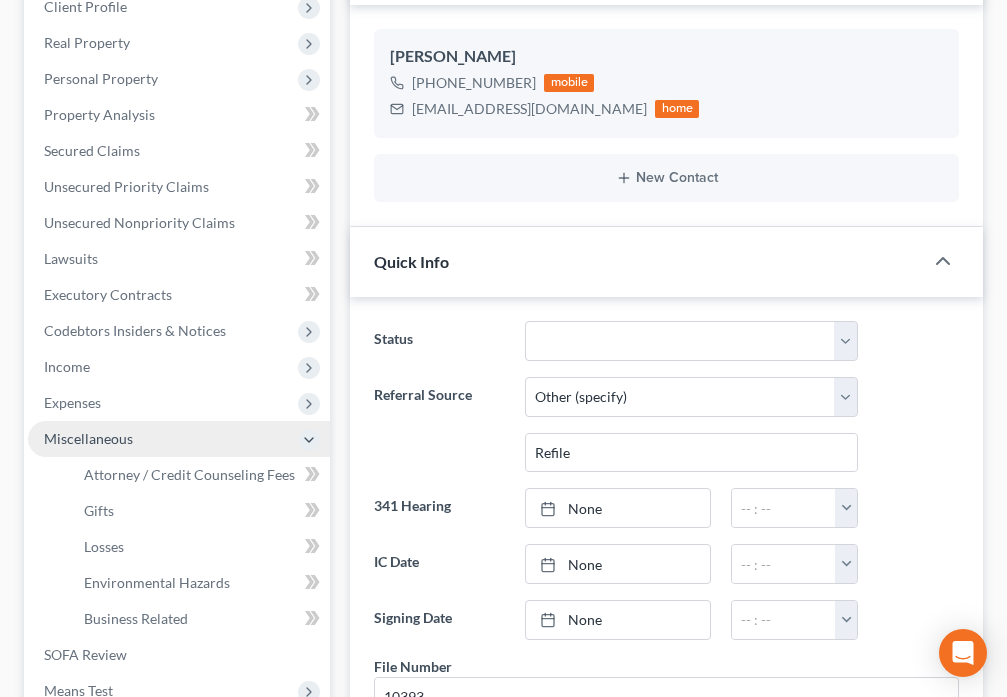 scroll, scrollTop: 467, scrollLeft: 0, axis: vertical 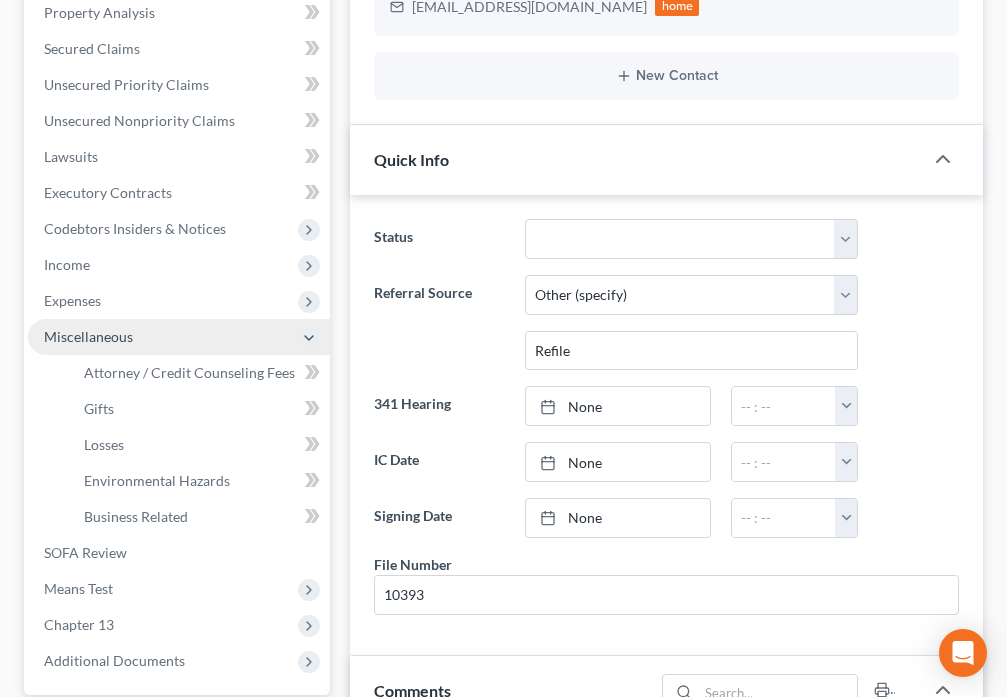 click on "Miscellaneous" at bounding box center (179, 337) 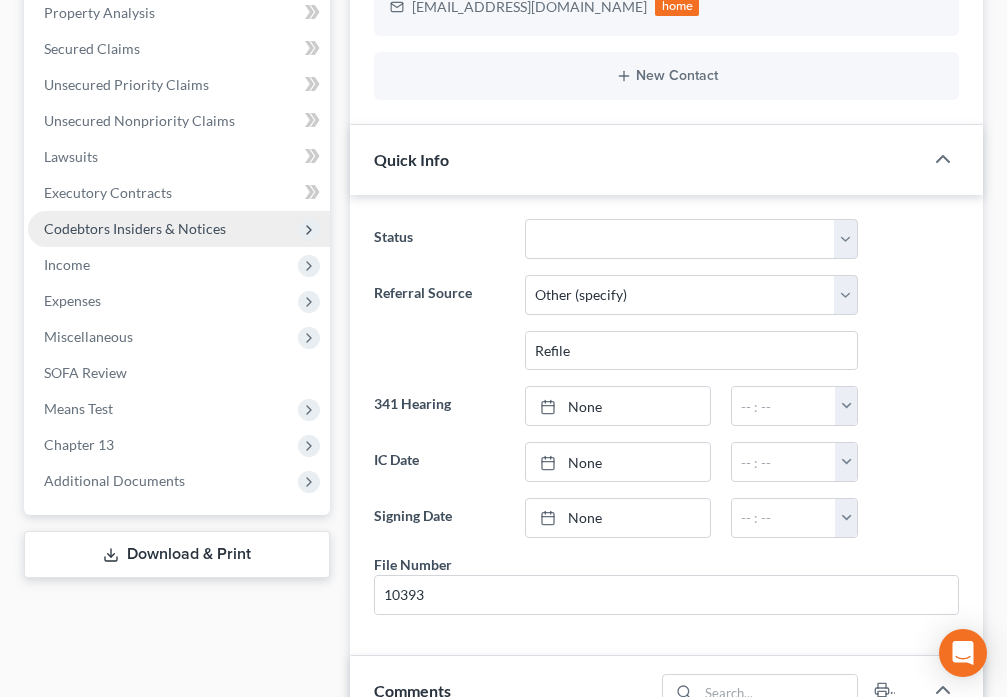 click on "Codebtors Insiders & Notices" at bounding box center [179, 229] 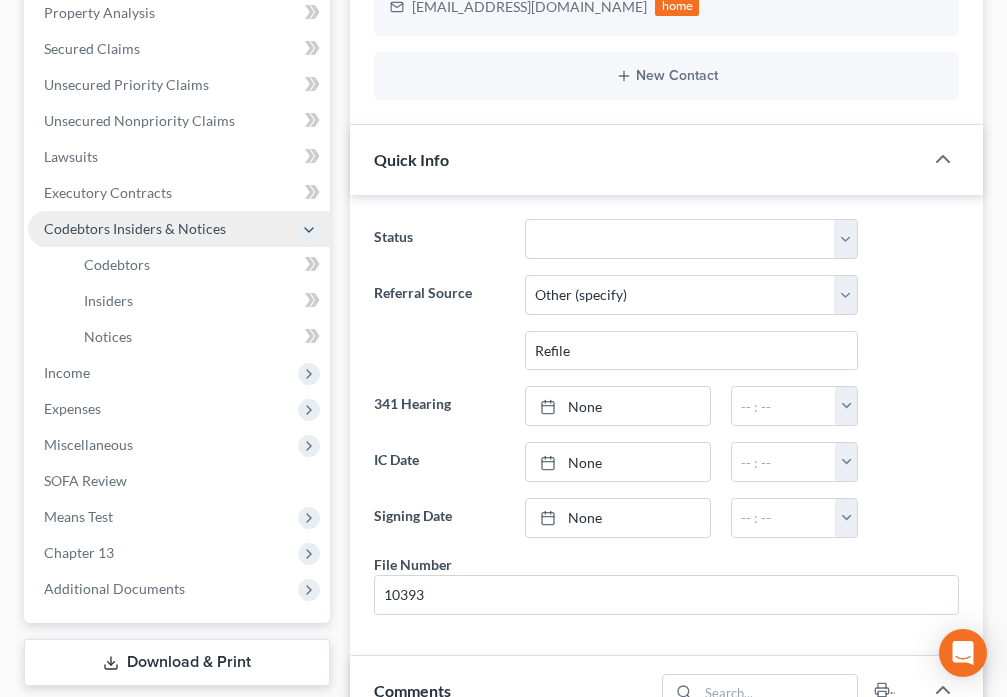 click on "Codebtors Insiders & Notices" at bounding box center [179, 229] 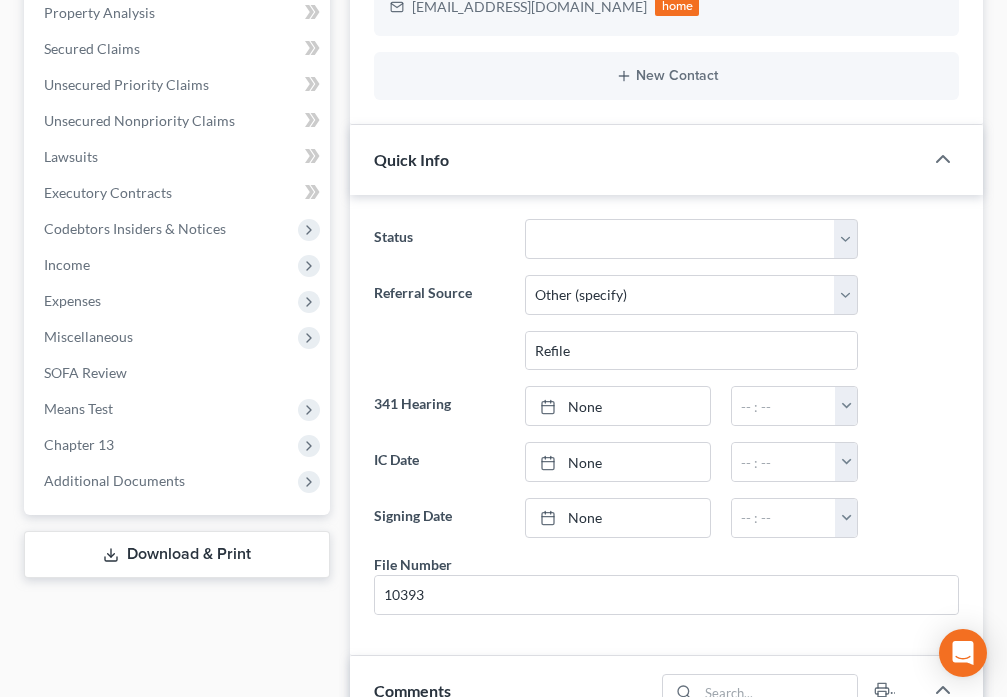 scroll, scrollTop: 0, scrollLeft: 0, axis: both 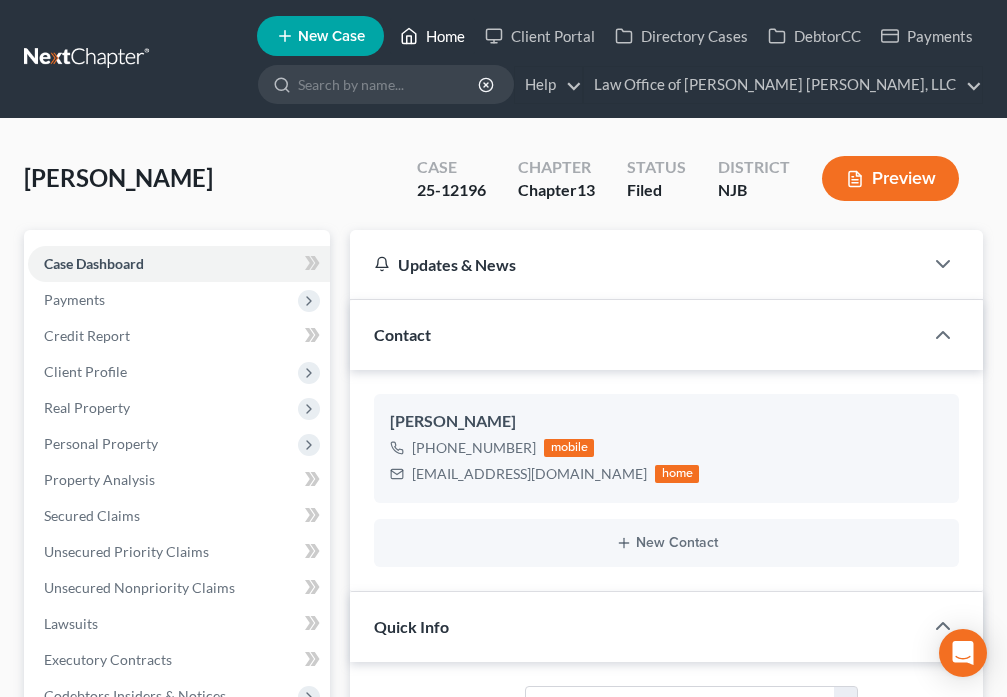 click on "Home" at bounding box center [432, 36] 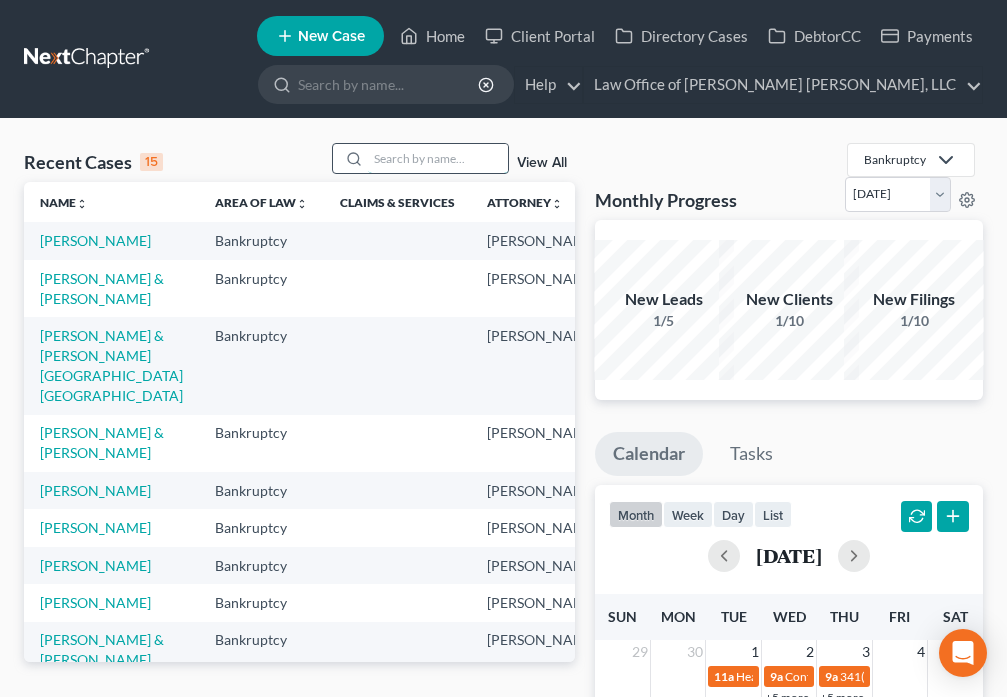 click at bounding box center [438, 158] 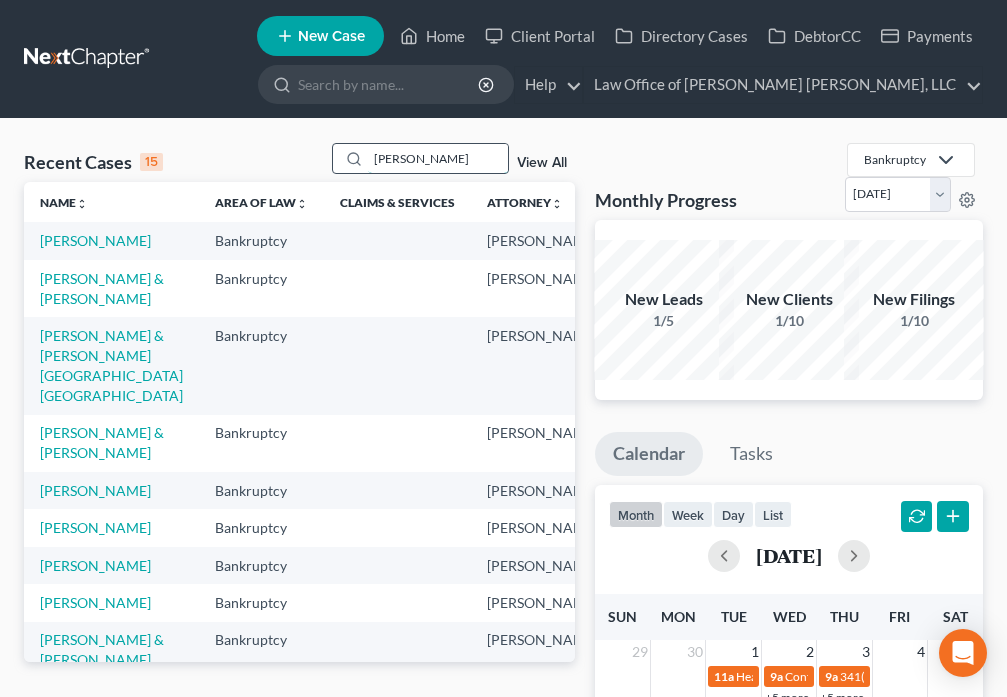 type on "[PERSON_NAME]" 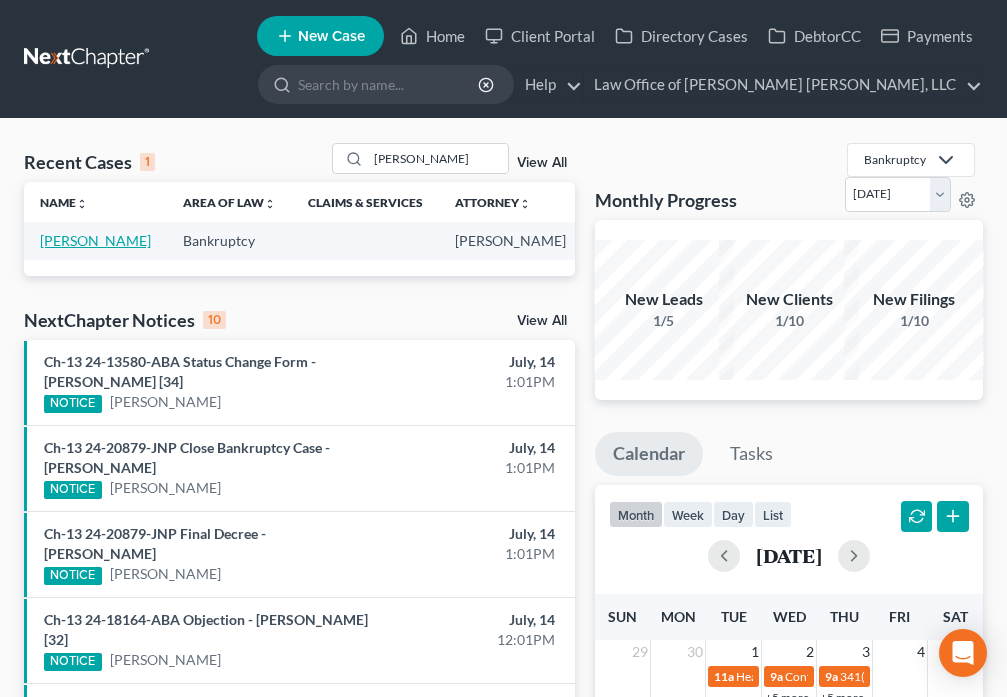 click on "[PERSON_NAME]" at bounding box center [95, 240] 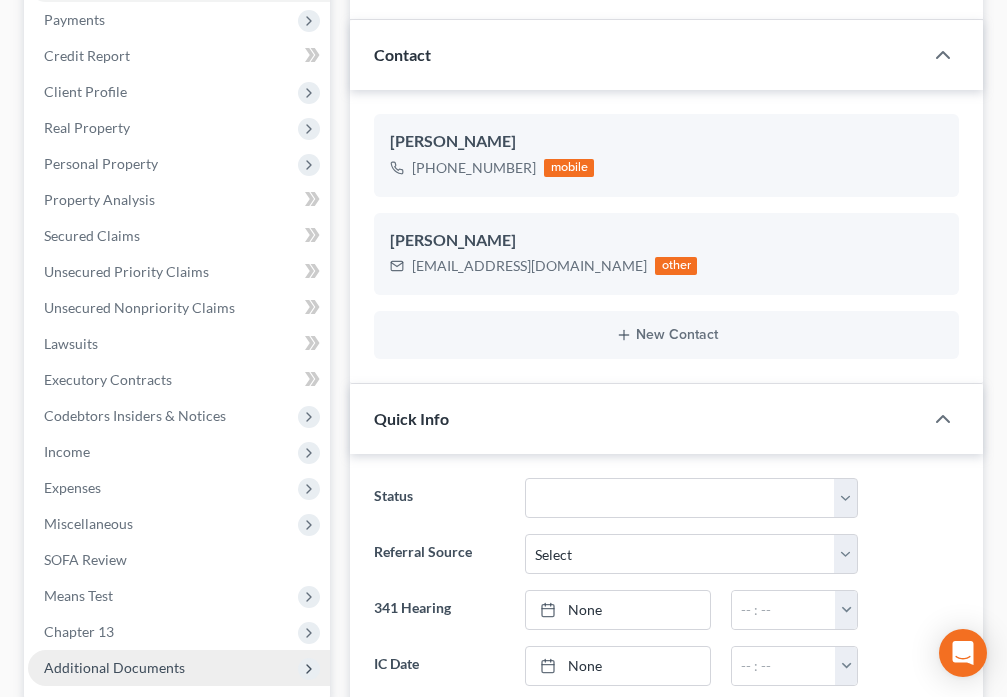 scroll, scrollTop: 537, scrollLeft: 0, axis: vertical 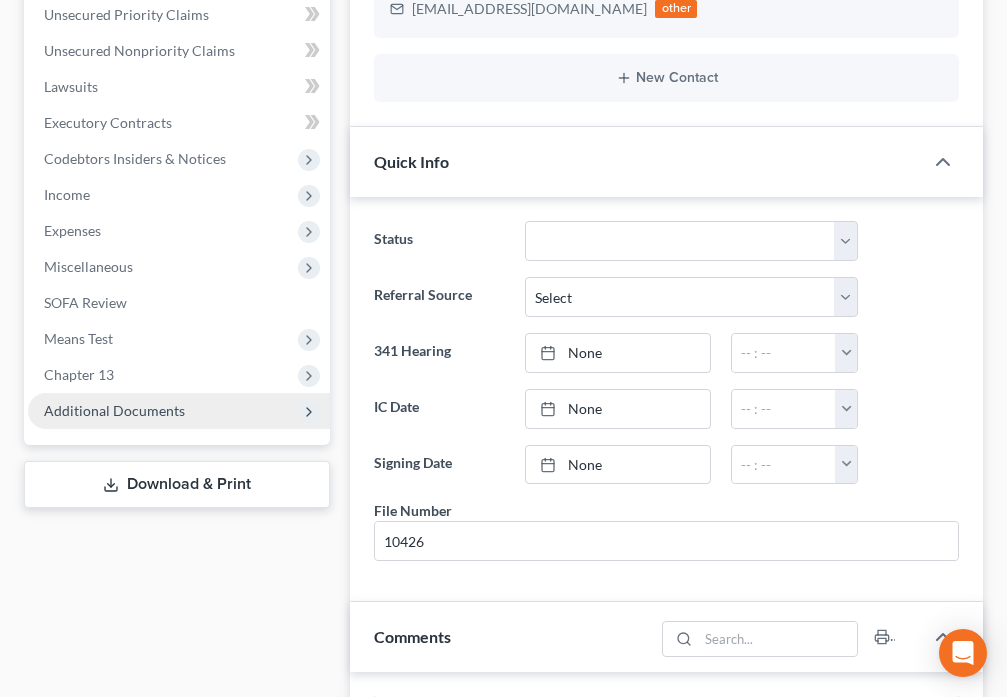 click on "Additional Documents" at bounding box center [114, 410] 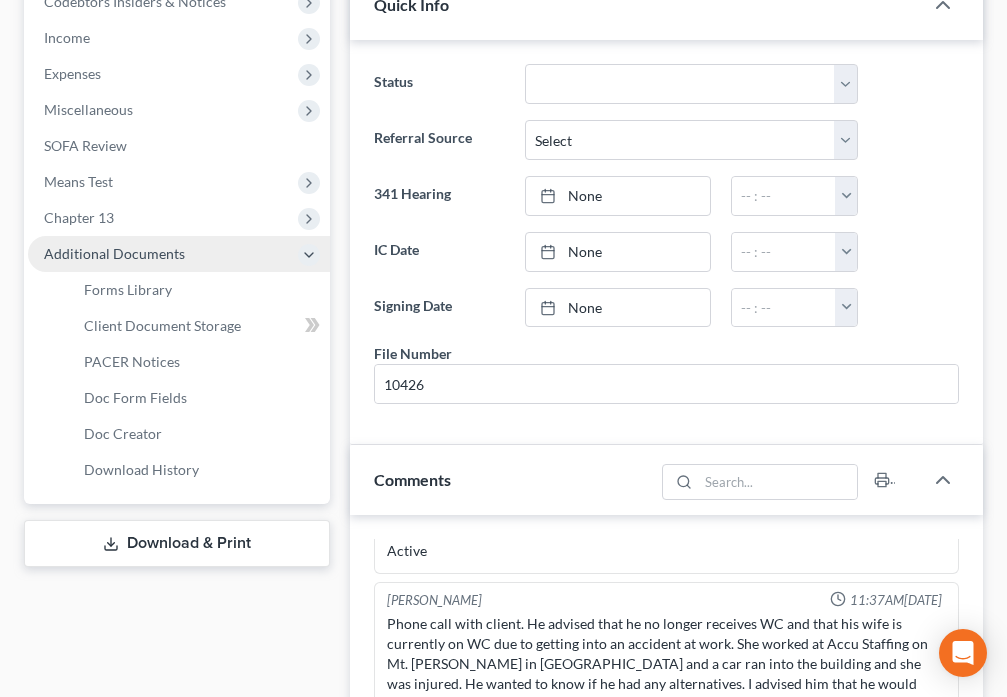 scroll, scrollTop: 817, scrollLeft: 0, axis: vertical 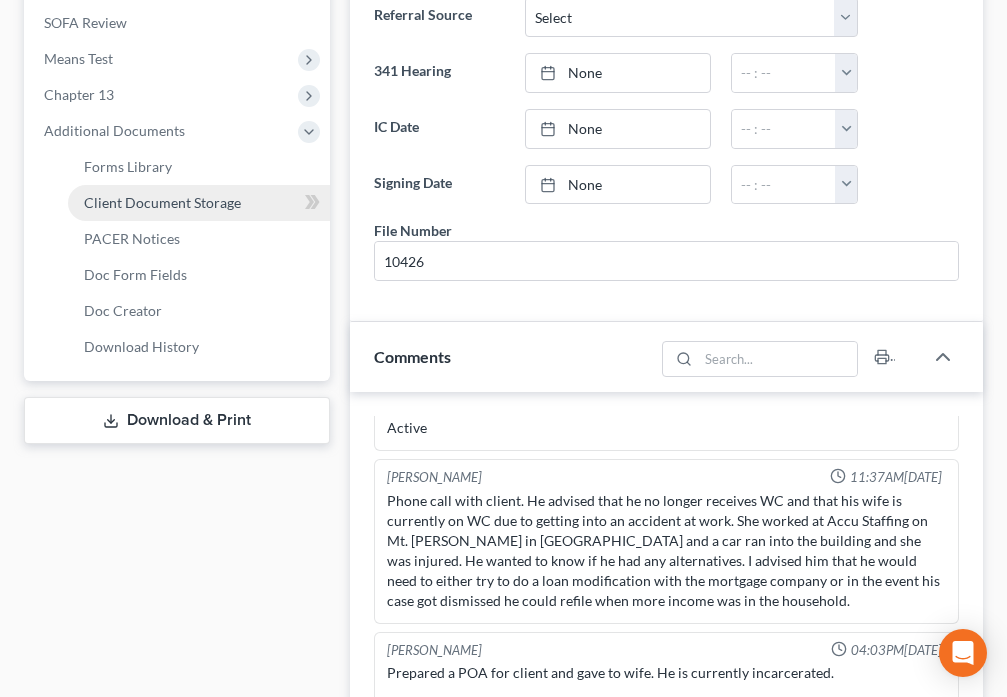 click on "Client Document Storage" at bounding box center (162, 202) 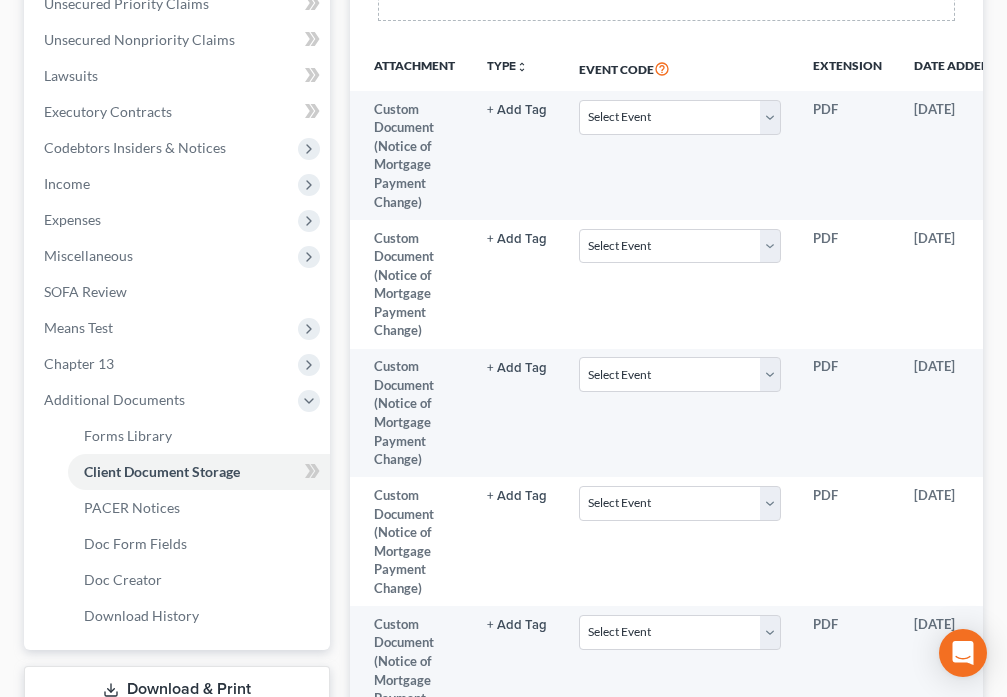 scroll, scrollTop: 653, scrollLeft: 0, axis: vertical 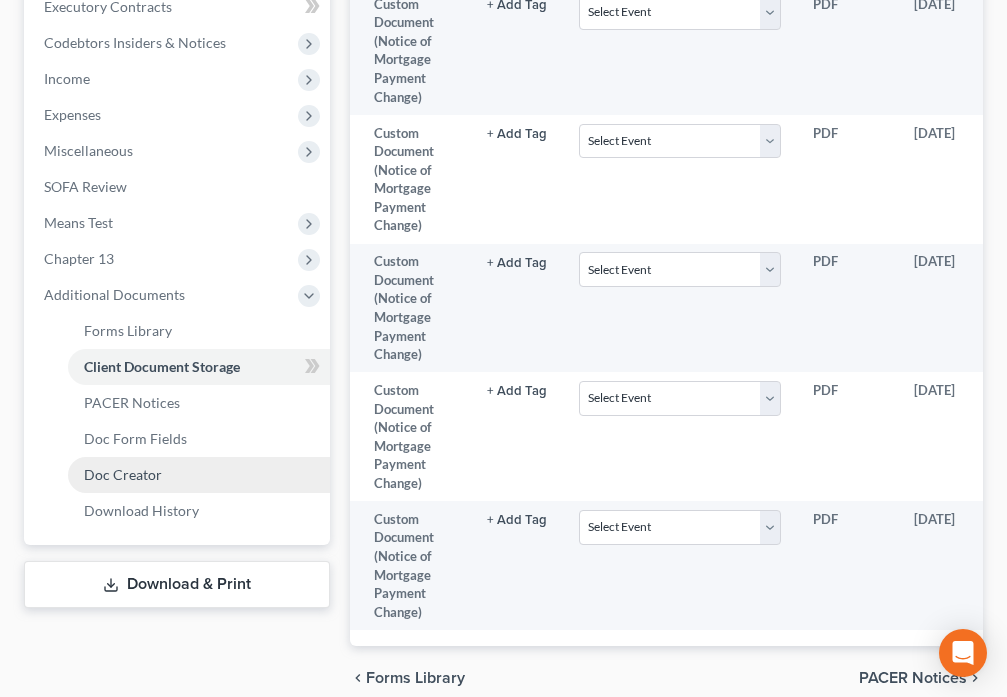 click on "Doc Creator" at bounding box center [123, 474] 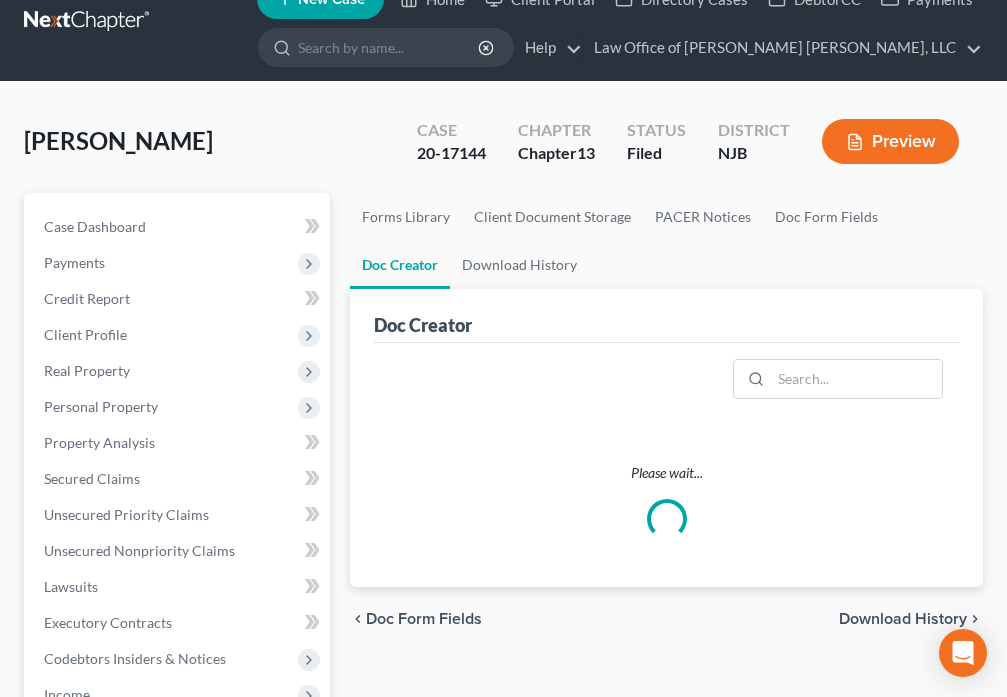 scroll, scrollTop: 0, scrollLeft: 0, axis: both 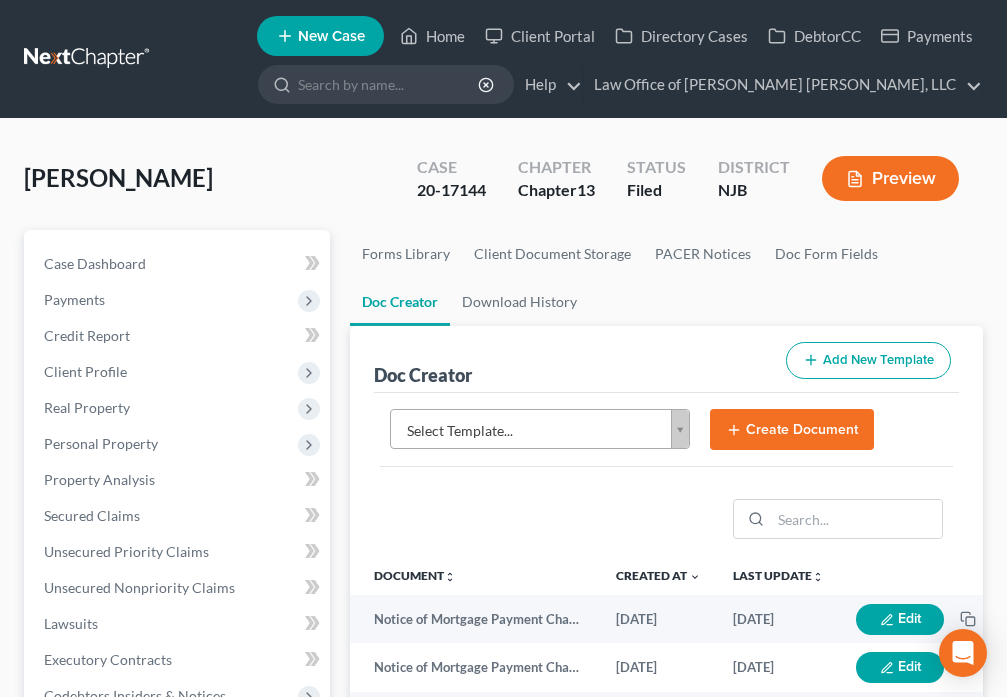click on "Home New Case Client Portal Directory Cases DebtorCC Payments Law Office of [PERSON_NAME] [PERSON_NAME], LLC [EMAIL_ADDRESS][DOMAIN_NAME] My Account Settings Plan + Billing Account Add-Ons Help Center Webinars Training Videos What's new Log out New Case Home Client Portal Directory Cases DebtorCC Payments         - No Result - See all results Or Press Enter... Help Help Center Webinars Training Videos What's new Law Office of [PERSON_NAME] [PERSON_NAME], LLC Law Office of [PERSON_NAME] [PERSON_NAME], LLC [EMAIL_ADDRESS][DOMAIN_NAME] My Account Settings Plan + Billing Account Add-Ons Log out 	 [PERSON_NAME] Upgraded Case 20-17144 Chapter Chapter  13 Status [GEOGRAPHIC_DATA] [GEOGRAPHIC_DATA] Preview Petition Navigation
Case Dashboard
Payments" at bounding box center (503, 668) 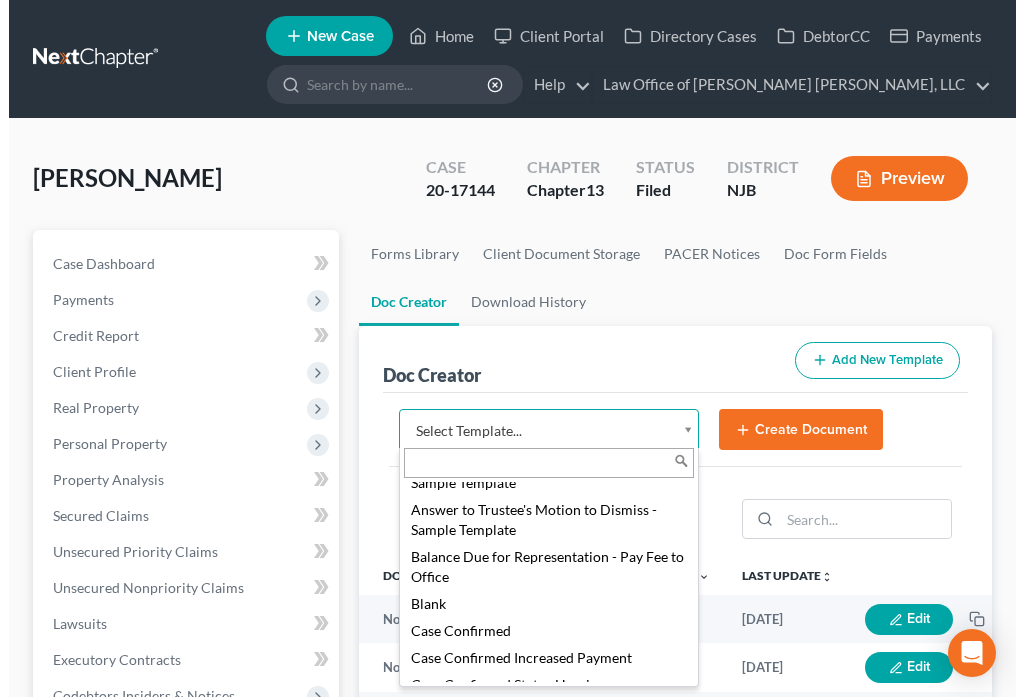scroll, scrollTop: 93, scrollLeft: 0, axis: vertical 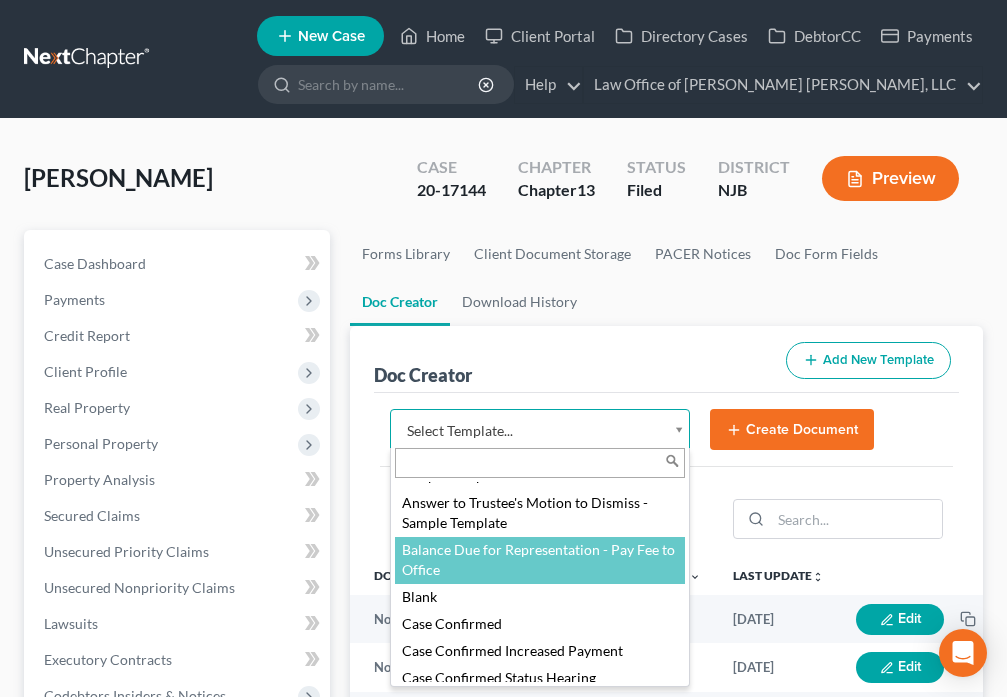 select on "89980" 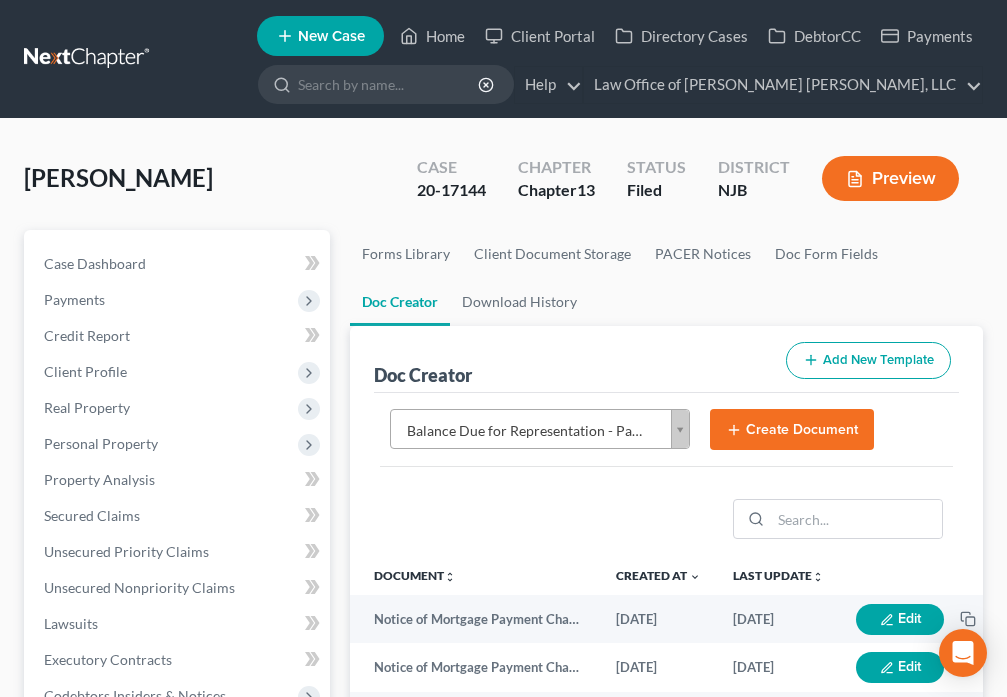 click on "Create Document" at bounding box center (792, 430) 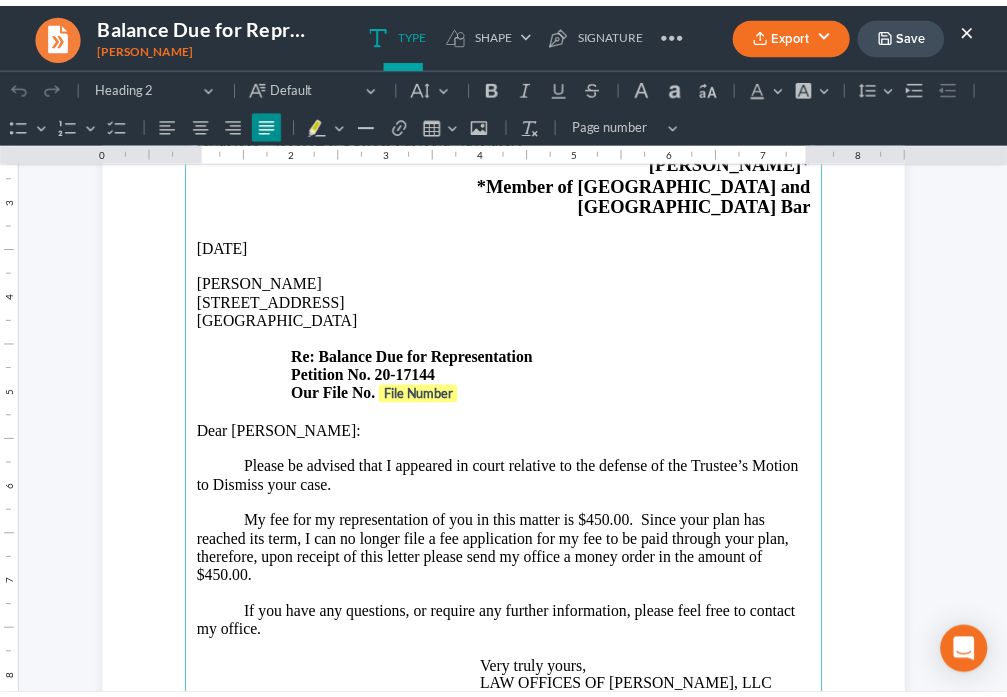 scroll, scrollTop: 280, scrollLeft: 0, axis: vertical 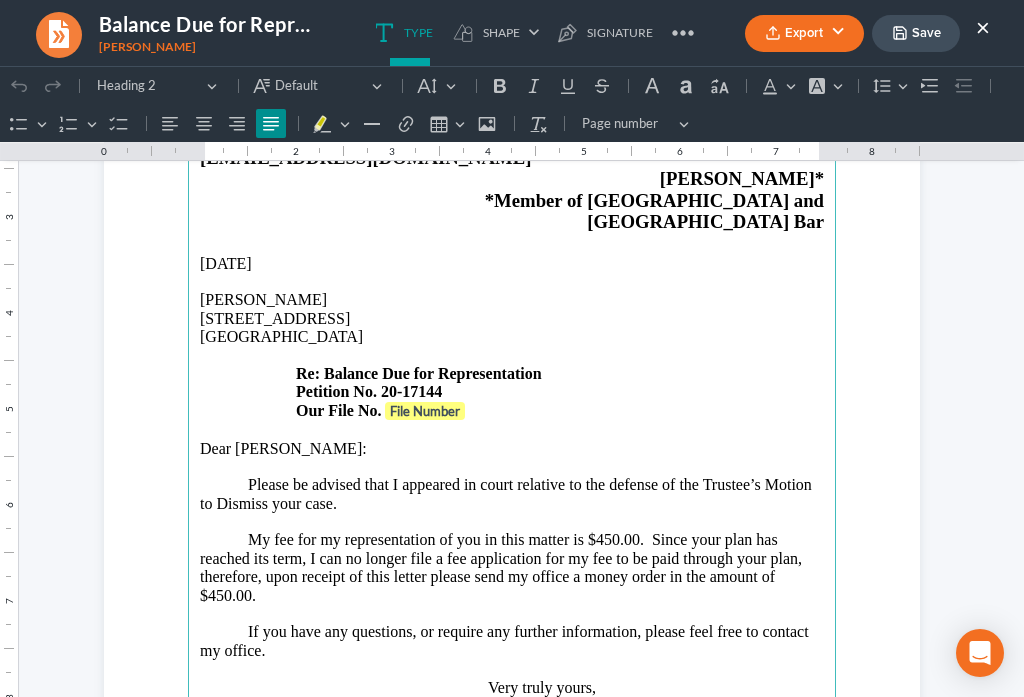 click on "×" at bounding box center (983, 27) 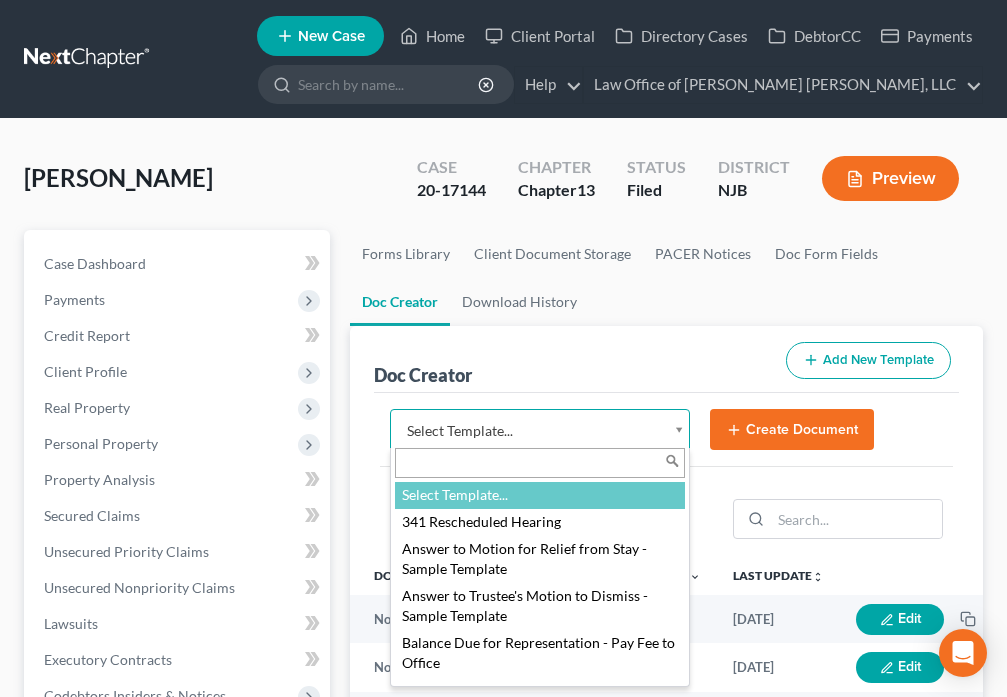 click on "Home New Case Client Portal Directory Cases DebtorCC Payments Law Office of [PERSON_NAME] [PERSON_NAME], LLC [EMAIL_ADDRESS][DOMAIN_NAME] My Account Settings Plan + Billing Account Add-Ons Help Center Webinars Training Videos What's new Log out New Case Home Client Portal Directory Cases DebtorCC Payments         - No Result - See all results Or Press Enter... Help Help Center Webinars Training Videos What's new Law Office of [PERSON_NAME] [PERSON_NAME], LLC Law Office of [PERSON_NAME] [PERSON_NAME], LLC [EMAIL_ADDRESS][DOMAIN_NAME] My Account Settings Plan + Billing Account Add-Ons Log out 	 [PERSON_NAME] Upgraded Case 20-17144 Chapter Chapter  13 Status [GEOGRAPHIC_DATA] [GEOGRAPHIC_DATA] Preview Petition Navigation
Case Dashboard
Payments" at bounding box center [503, 668] 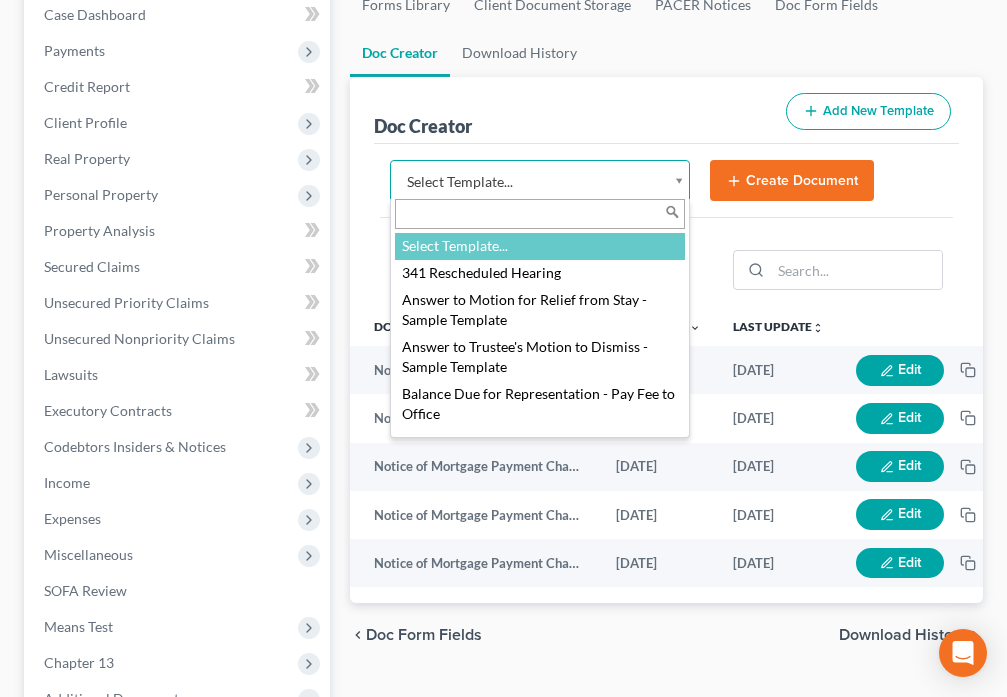 scroll, scrollTop: 257, scrollLeft: 0, axis: vertical 